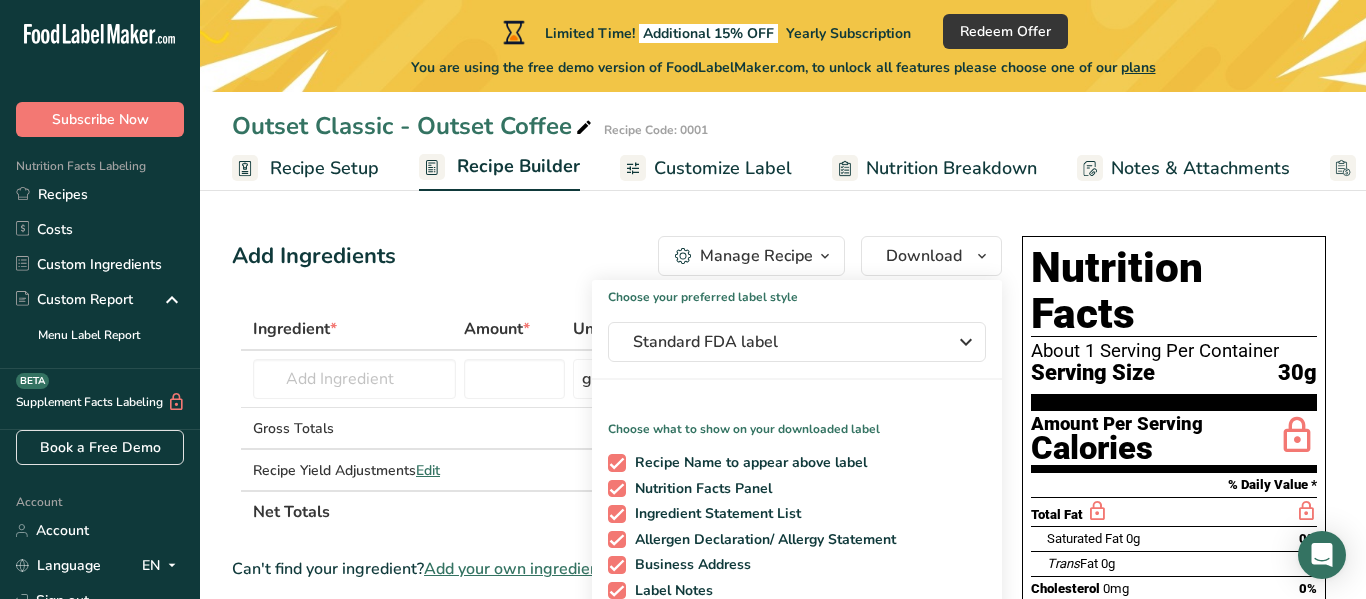 scroll, scrollTop: 0, scrollLeft: 0, axis: both 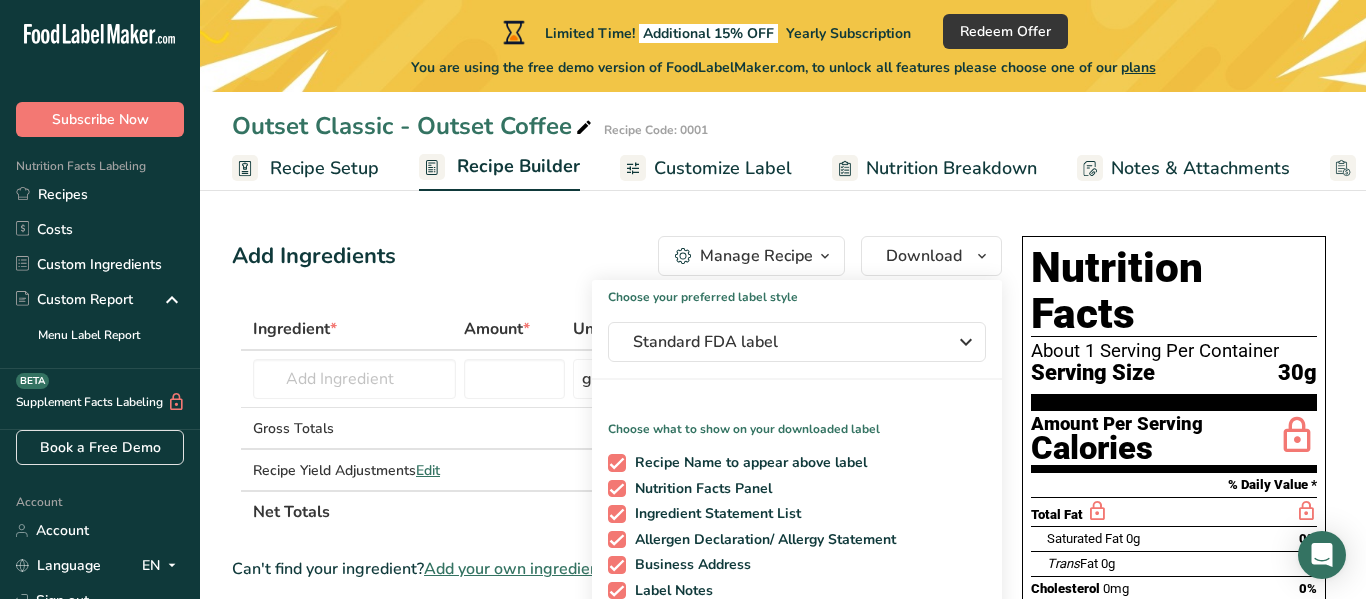 click on "Add Ingredients
Manage Recipe         Delete Recipe             Duplicate Recipe               Scale Recipe               Save as Sub-Recipe   .a-a{fill:#347362;}.b-a{fill:#fff;}                                 Nutrition Breakdown                 Recipe Card
NEW
Amino Acids Pattern Report             Activity History
Download
Choose your preferred label style
Standard FDA label
Standard FDA label
The most common format for nutrition facts labels in compliance with the FDA's typeface, style and requirements
Tabular FDA label
A label format compliant with the FDA regulations presented in a tabular (horizontal) display.
Linear FDA label
A simple linear display for small sized packages.
Simplified FDA label" at bounding box center [617, 256] 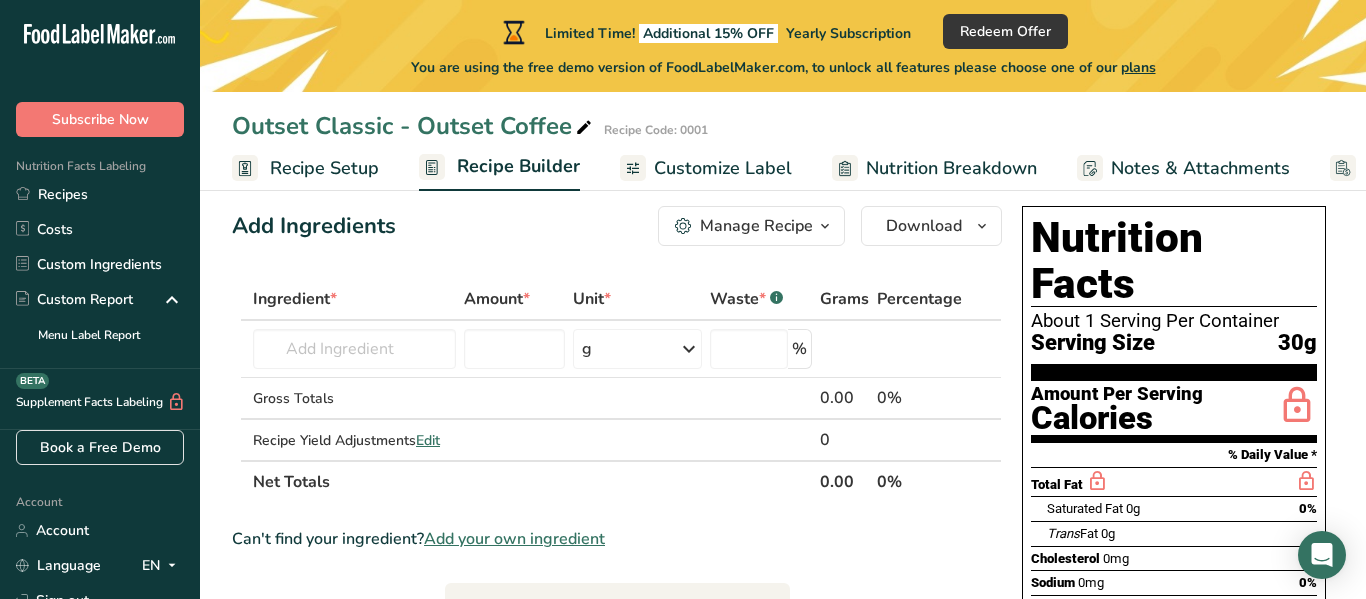 scroll, scrollTop: 31, scrollLeft: 0, axis: vertical 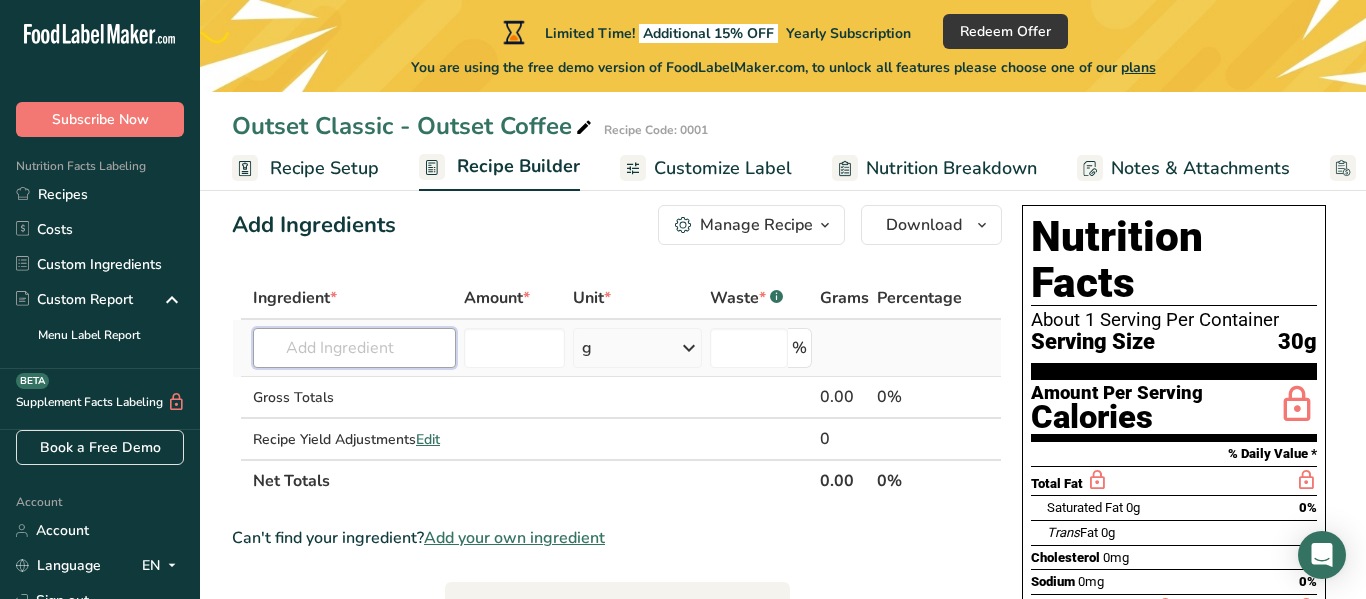 click at bounding box center (354, 348) 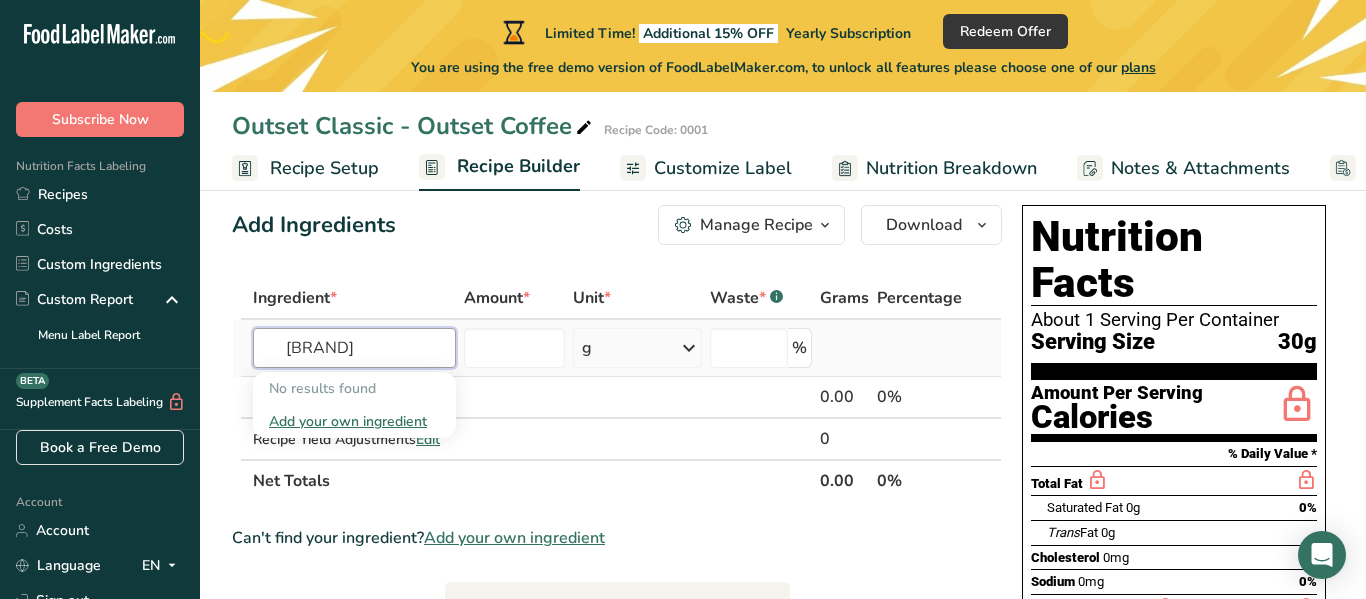 type on "[BRAND]" 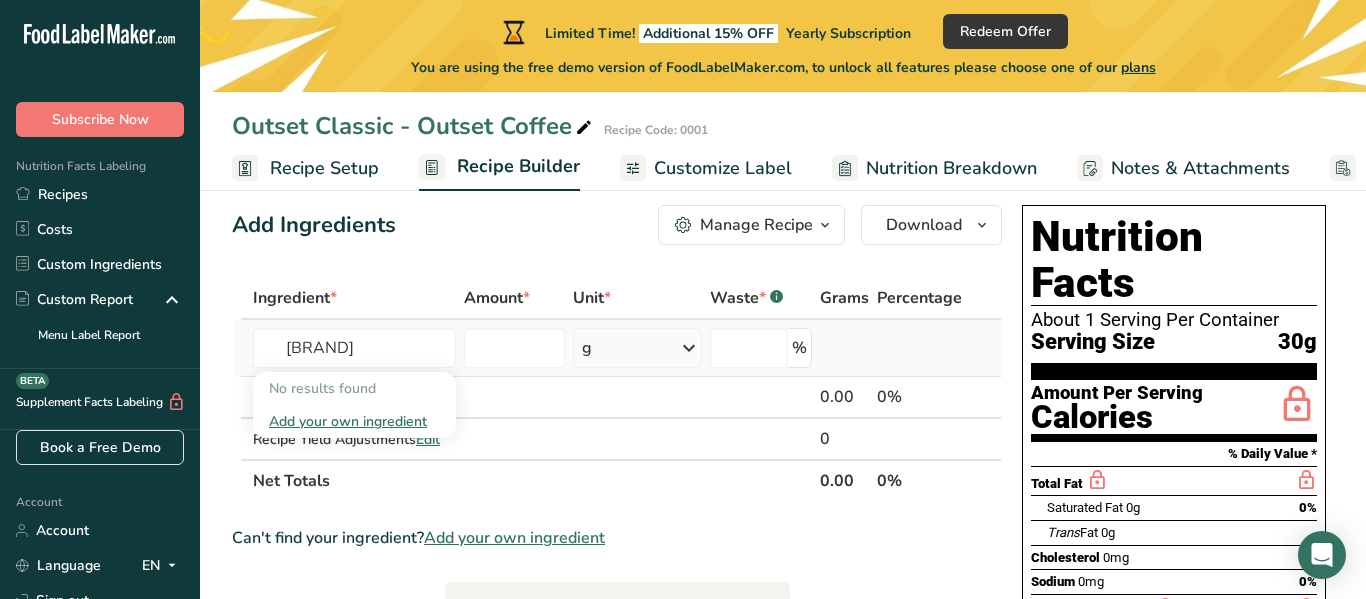 type 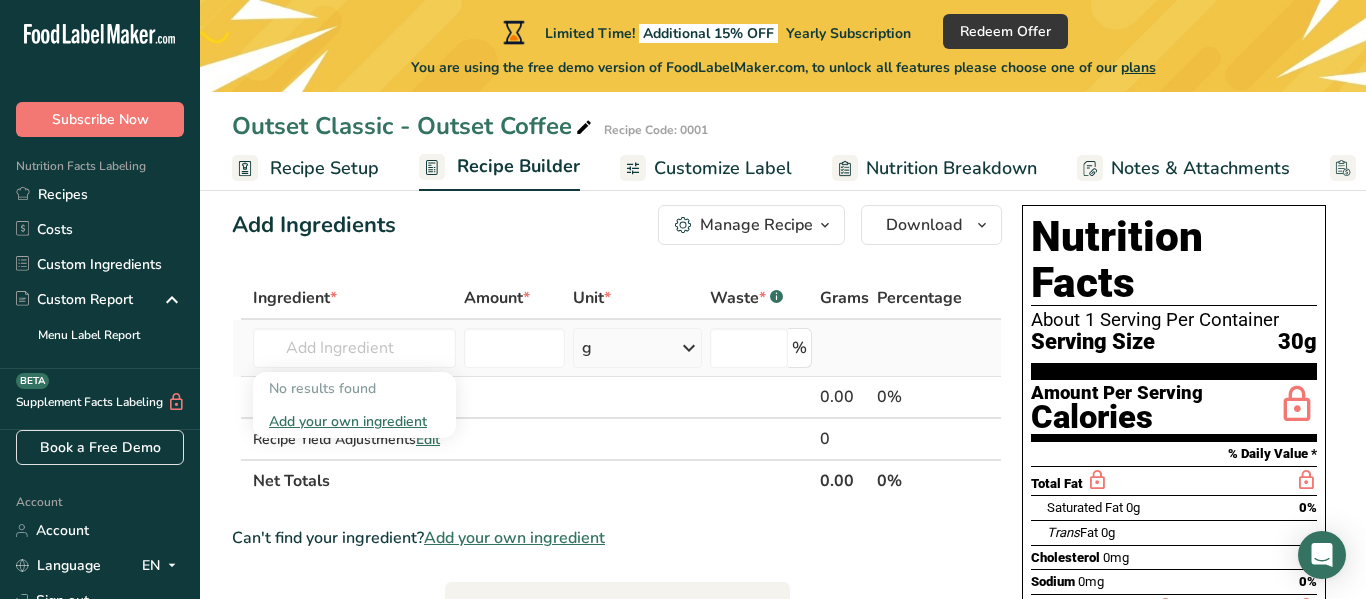 click on "Add your own ingredient" at bounding box center (354, 421) 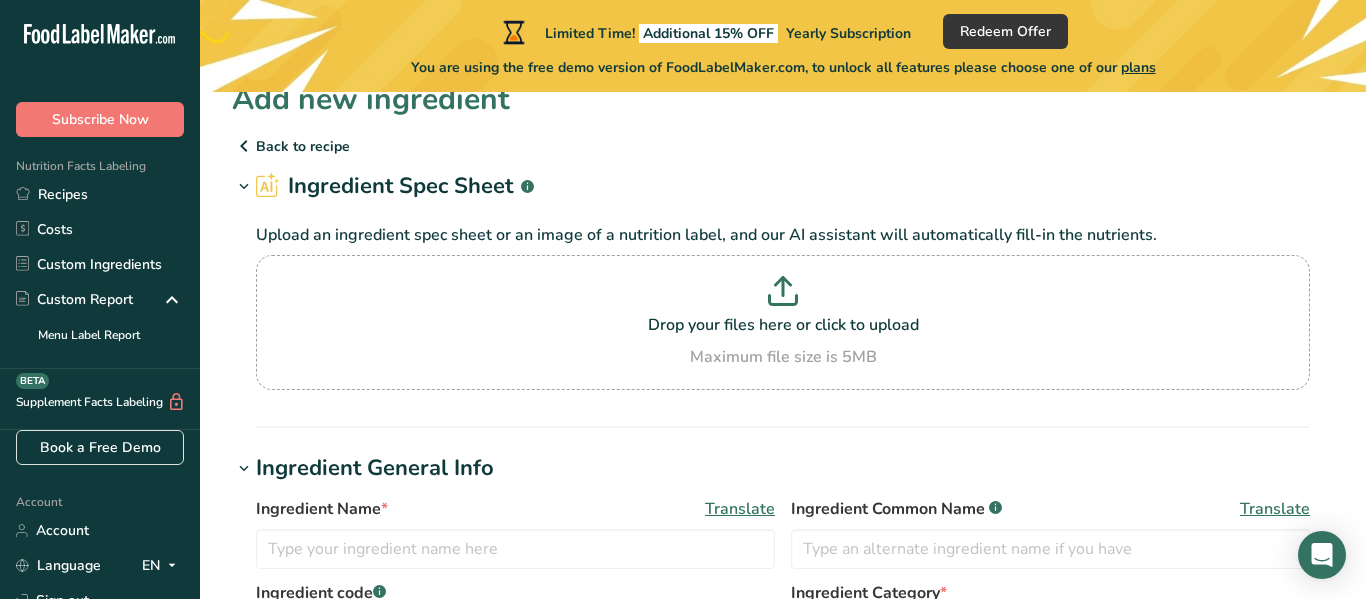 scroll, scrollTop: 0, scrollLeft: 0, axis: both 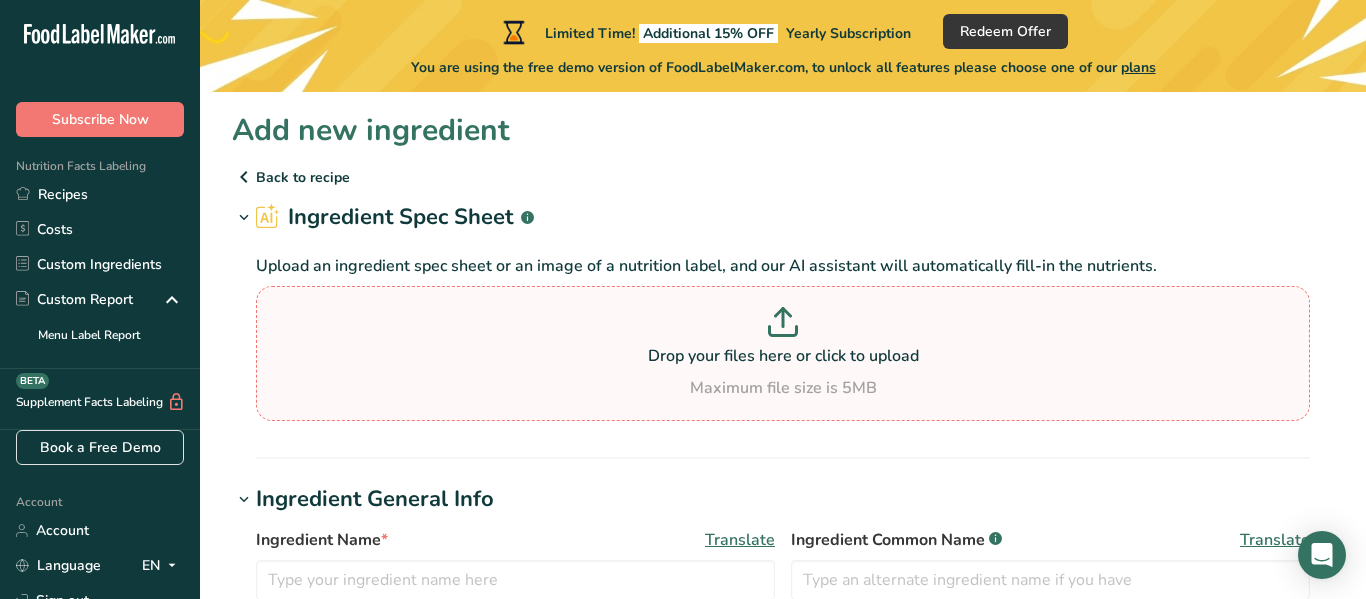 click at bounding box center [783, 325] 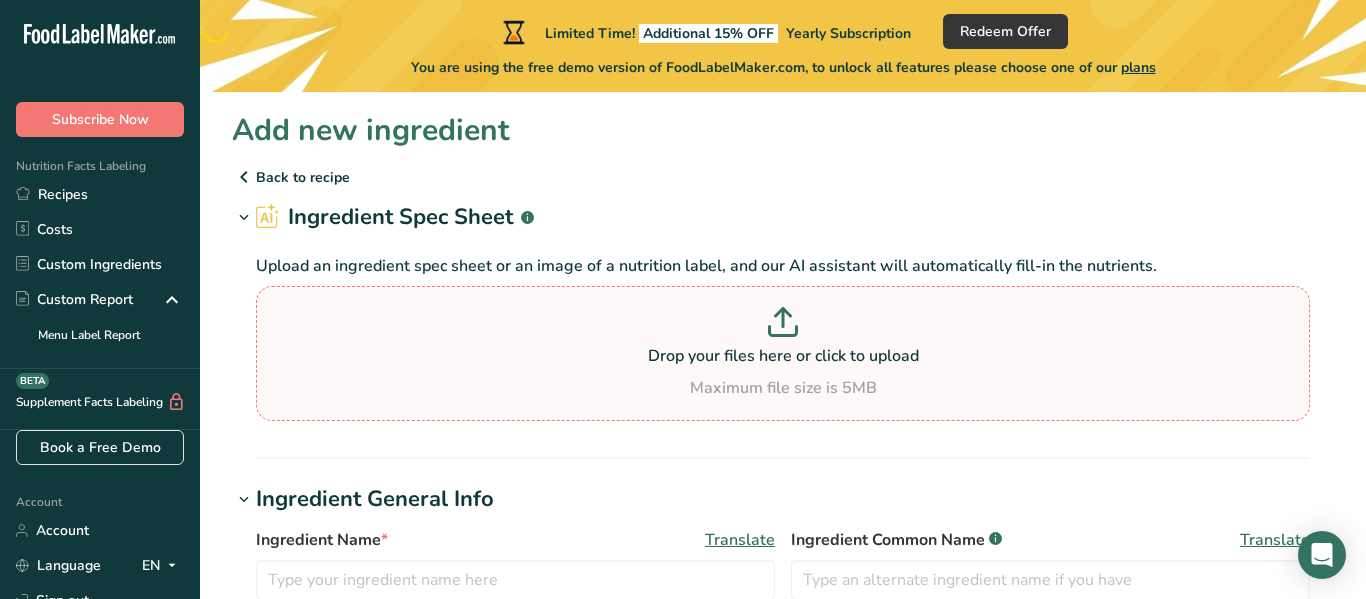 type on "C:\fakepath\DD [PERSON].webp" 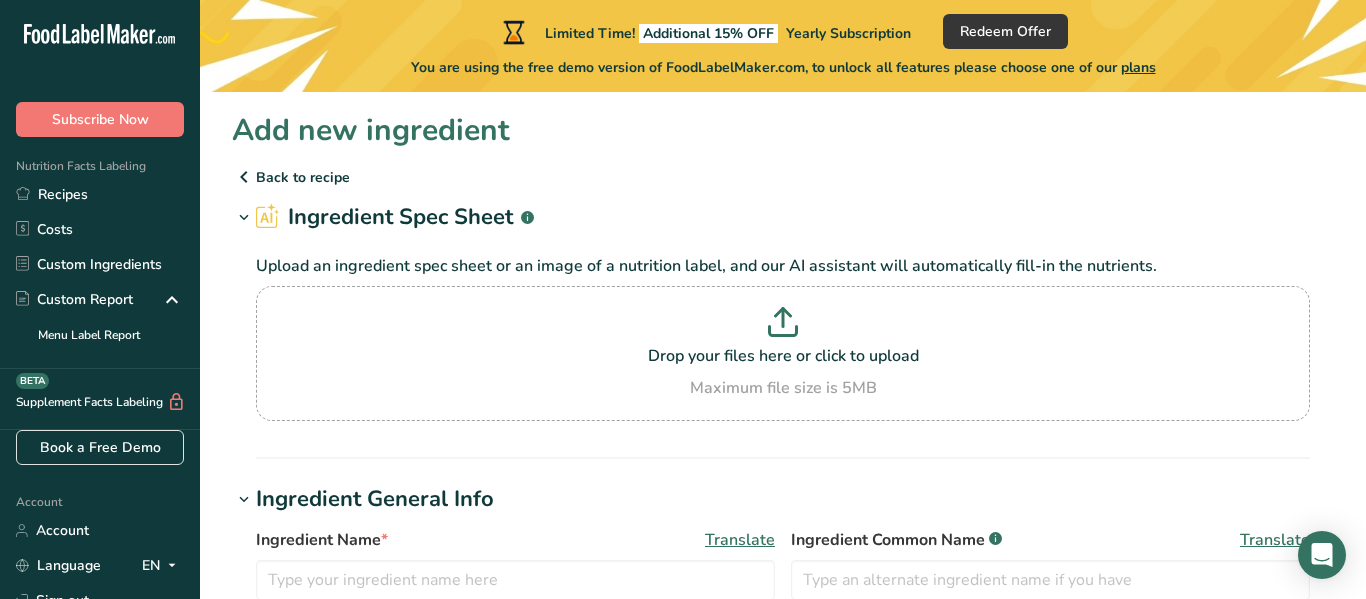 click on "Upload an ingredient spec sheet or an image of a nutrition label, and our AI assistant will automatically fill-in the nutrients.
Drop your files here or click to upload
Maximum file size is 5MB" at bounding box center (783, 337) 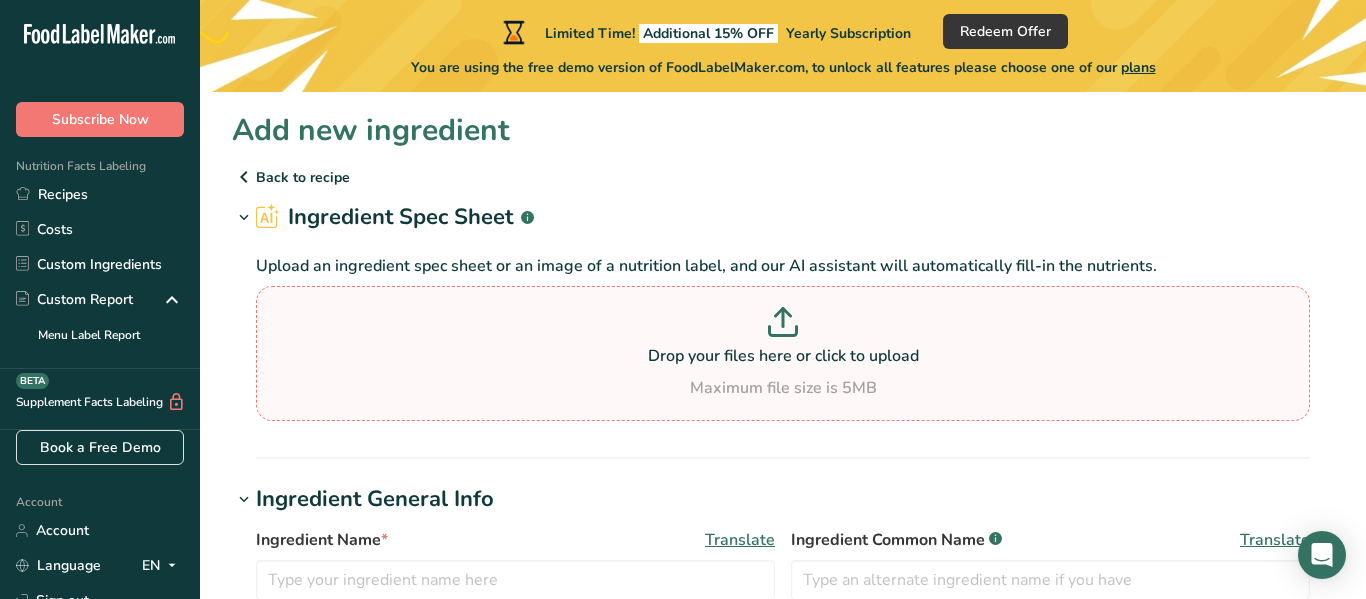 click at bounding box center (783, 325) 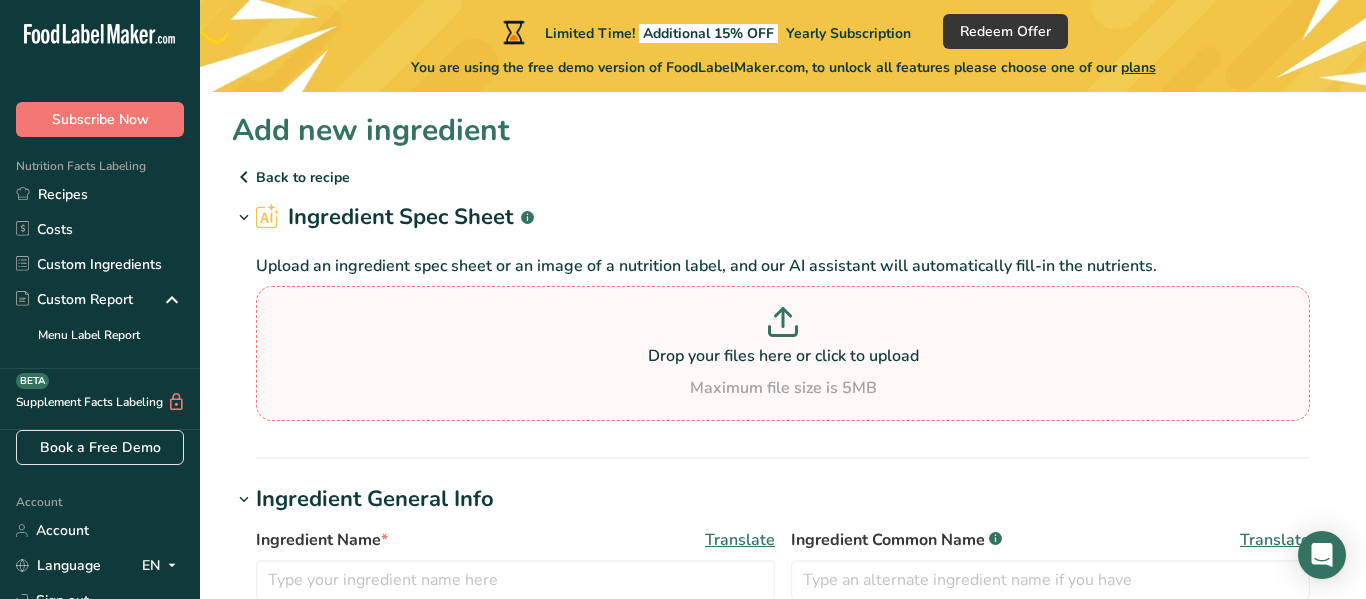 type on "C:\fakepath\Dunkin' [PERSON].png" 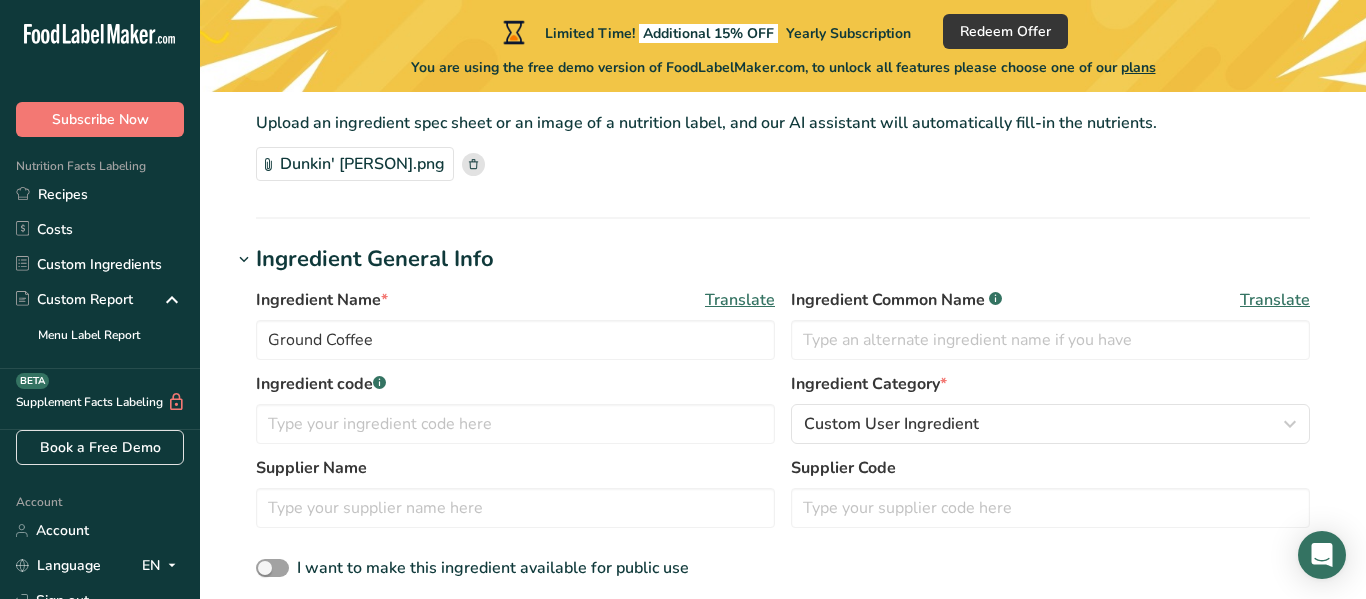 scroll, scrollTop: 185, scrollLeft: 0, axis: vertical 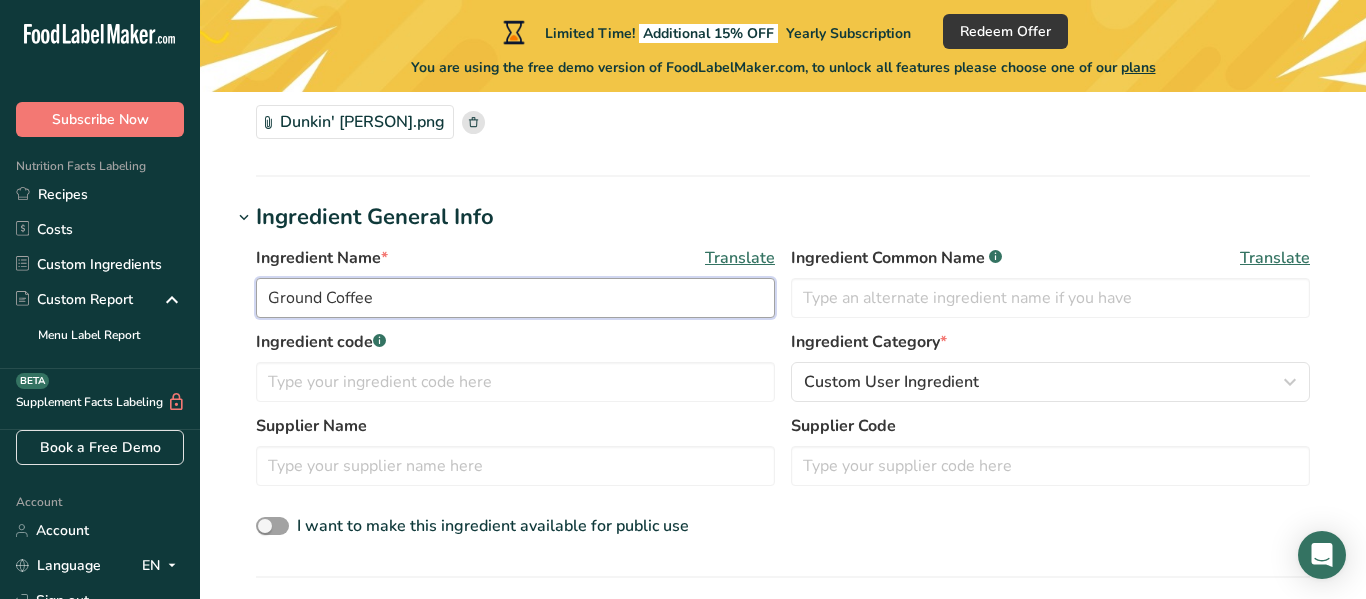click on "Ground Coffee" at bounding box center (515, 298) 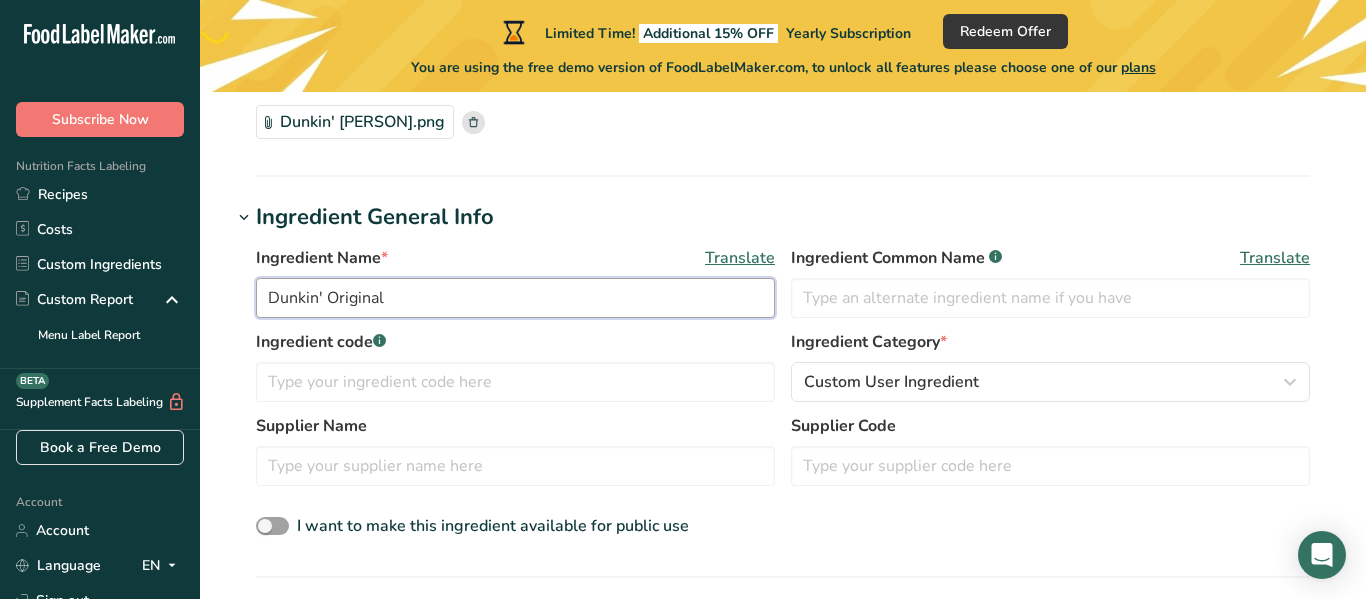 type on "Dunkin' Original" 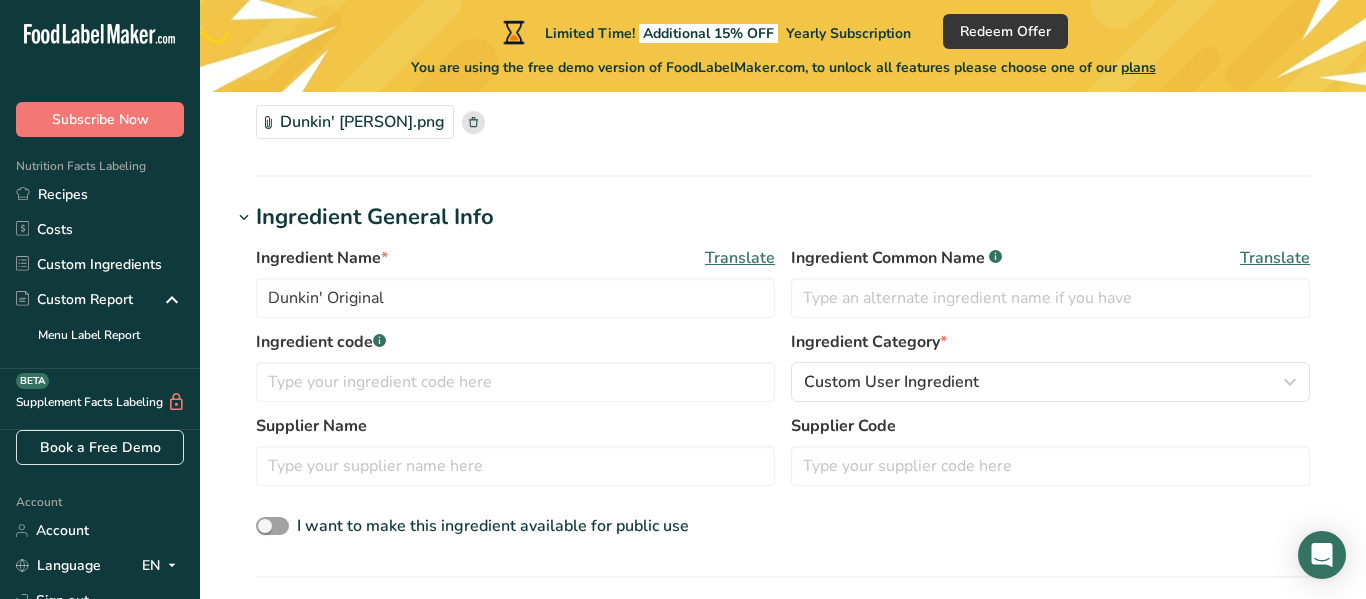 click on "Add new ingredient
Back to recipe
Ingredient Spec Sheet
.a-a{fill:#347362;}.b-a{fill:#fff;}
Upload an ingredient spec sheet or an image of a nutrition label, and our AI assistant will automatically fill-in the nutrients.
Dunkin' [PERSON].png
Hold Tight!
Our AI tool is busy reading your ingredient spec sheet and pulling out all the juicy details.
Just a moment, and we'll have everything sorted for you!
Ingredient General Info
Ingredient Name *
Translate
Dunkin' [PERSON]
Ingredient Common Name
.a-a{fill:#347362;}.b-a{fill:#fff;}
Translate
Ingredient code
.a-a{fill:#347362;}.b-a{fill:#fff;}
Ingredient Category *" at bounding box center (783, 622) 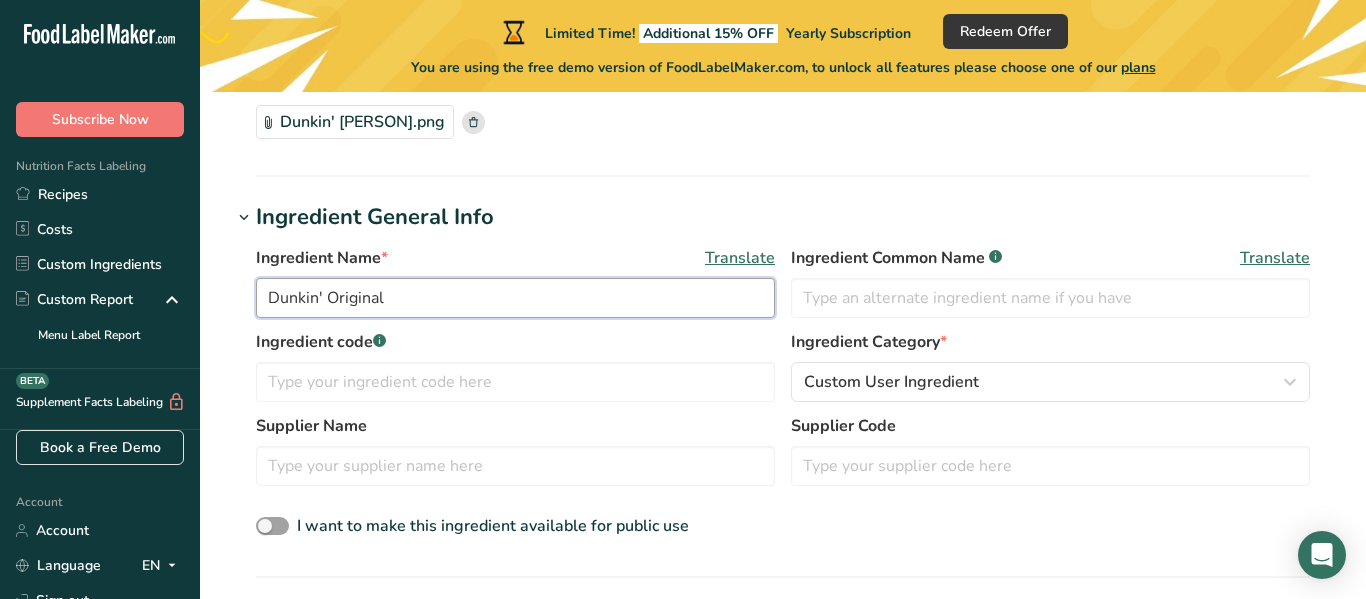 click on "Dunkin' Original" at bounding box center (515, 298) 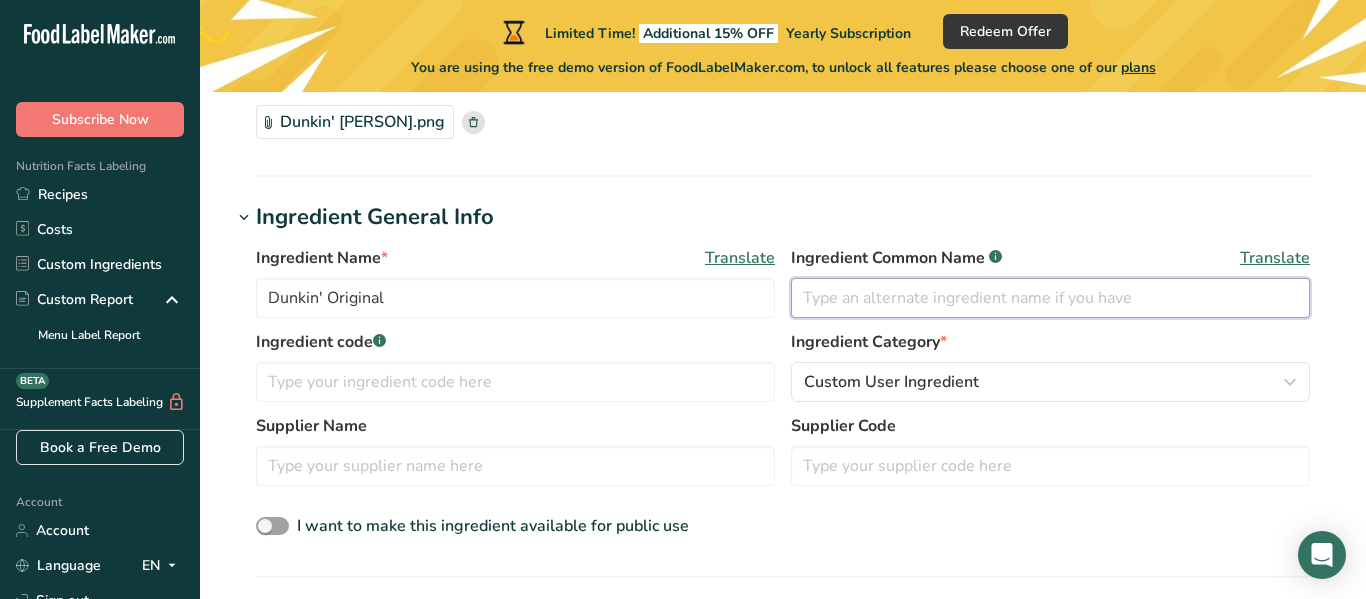 click at bounding box center (1050, 298) 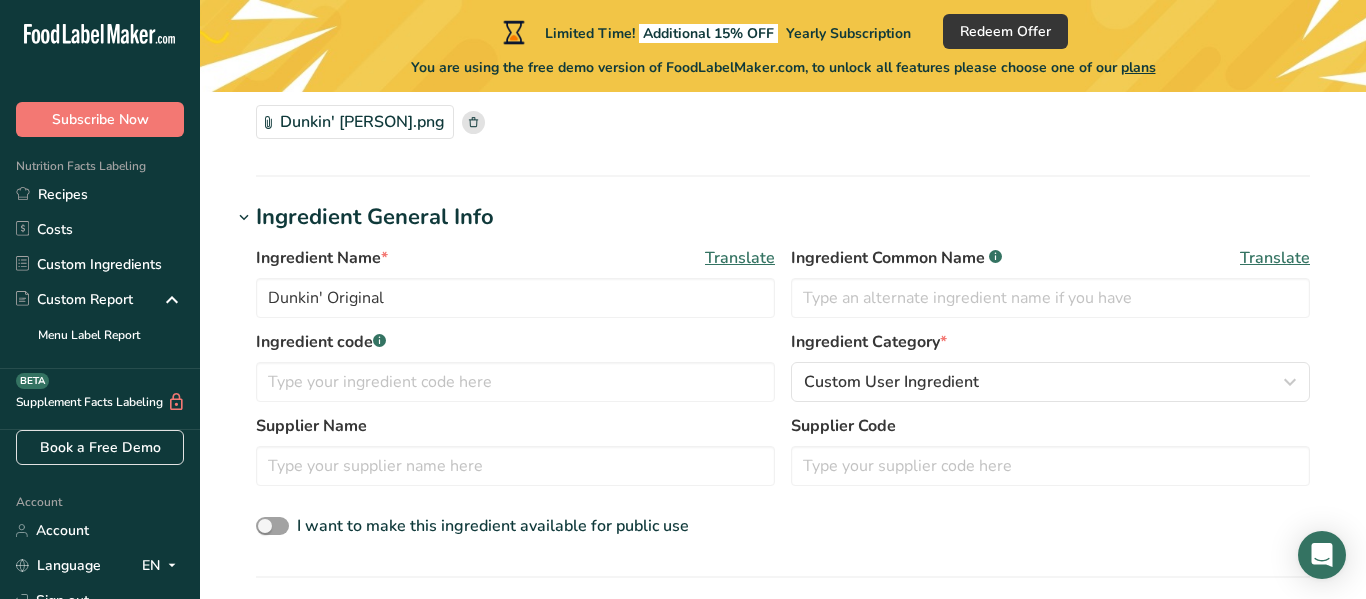 click on "Add new ingredient
Back to recipe
Ingredient Spec Sheet
.a-a{fill:#347362;}.b-a{fill:#fff;}
Upload an ingredient spec sheet or an image of a nutrition label, and our AI assistant will automatically fill-in the nutrients.
Dunkin' [PERSON].png
Hold Tight!
Our AI tool is busy reading your ingredient spec sheet and pulling out all the juicy details.
Just a moment, and we'll have everything sorted for you!
Ingredient General Info
Ingredient Name *
Translate
Dunkin' [PERSON]
Ingredient Common Name
.a-a{fill:#347362;}.b-a{fill:#fff;}
Translate
Ingredient code
.a-a{fill:#347362;}.b-a{fill:#fff;}
Ingredient Category *" at bounding box center (783, 622) 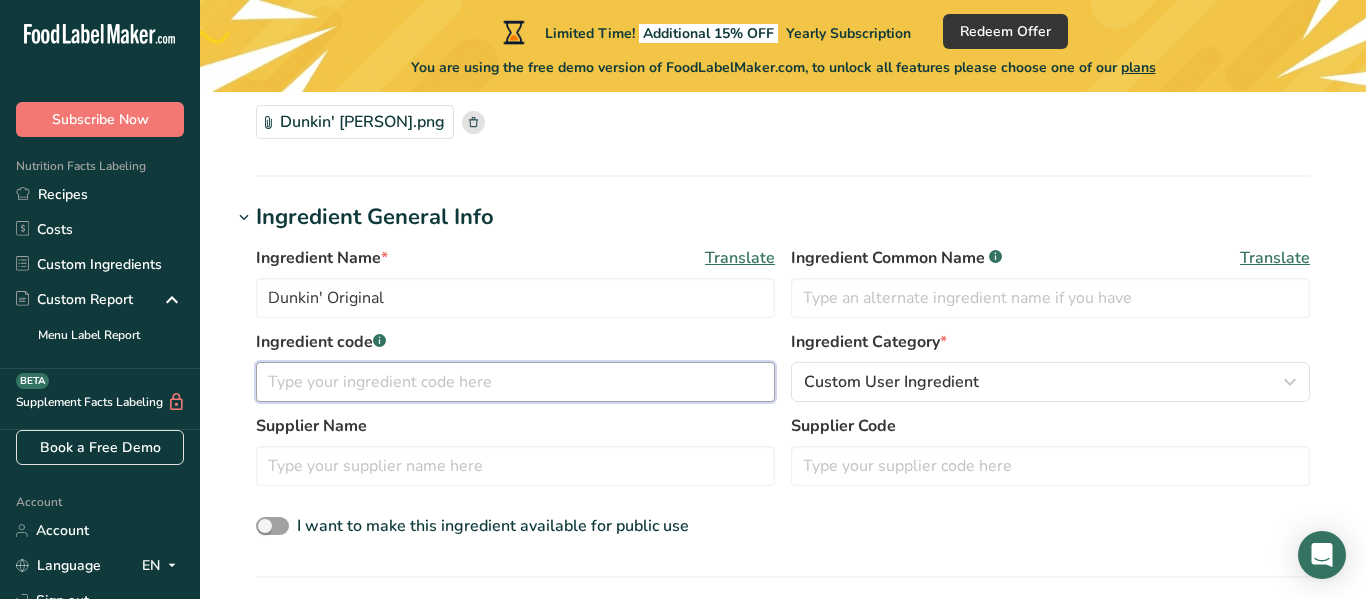 click at bounding box center (515, 382) 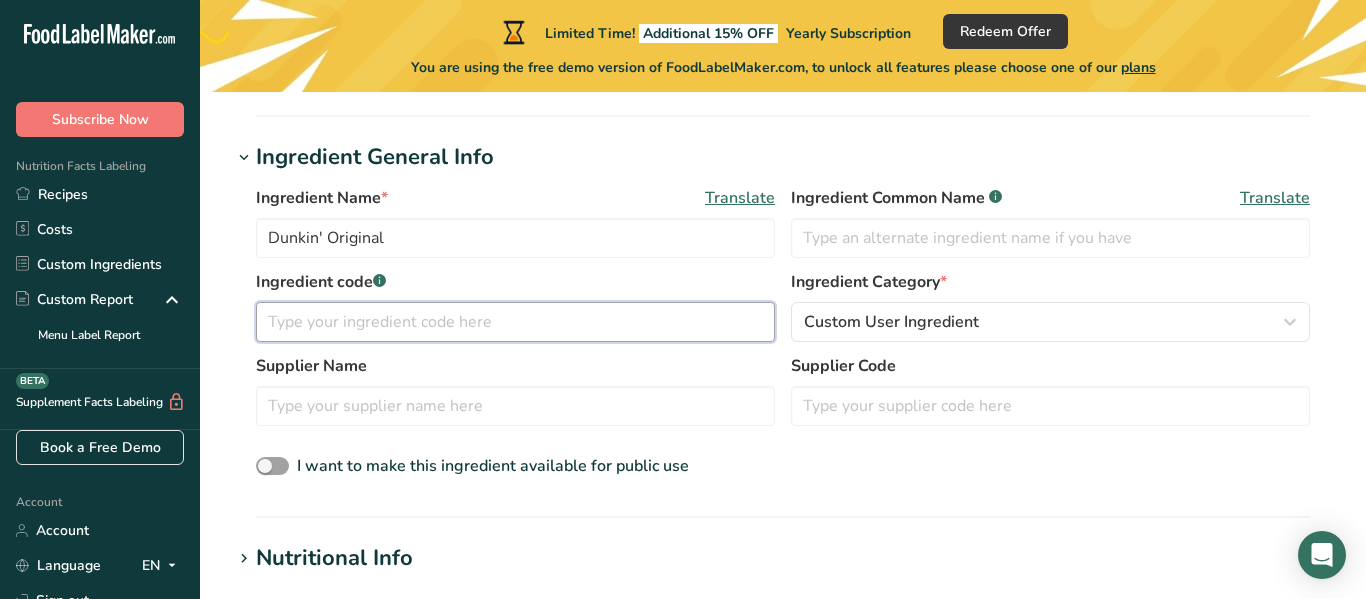 scroll, scrollTop: 246, scrollLeft: 0, axis: vertical 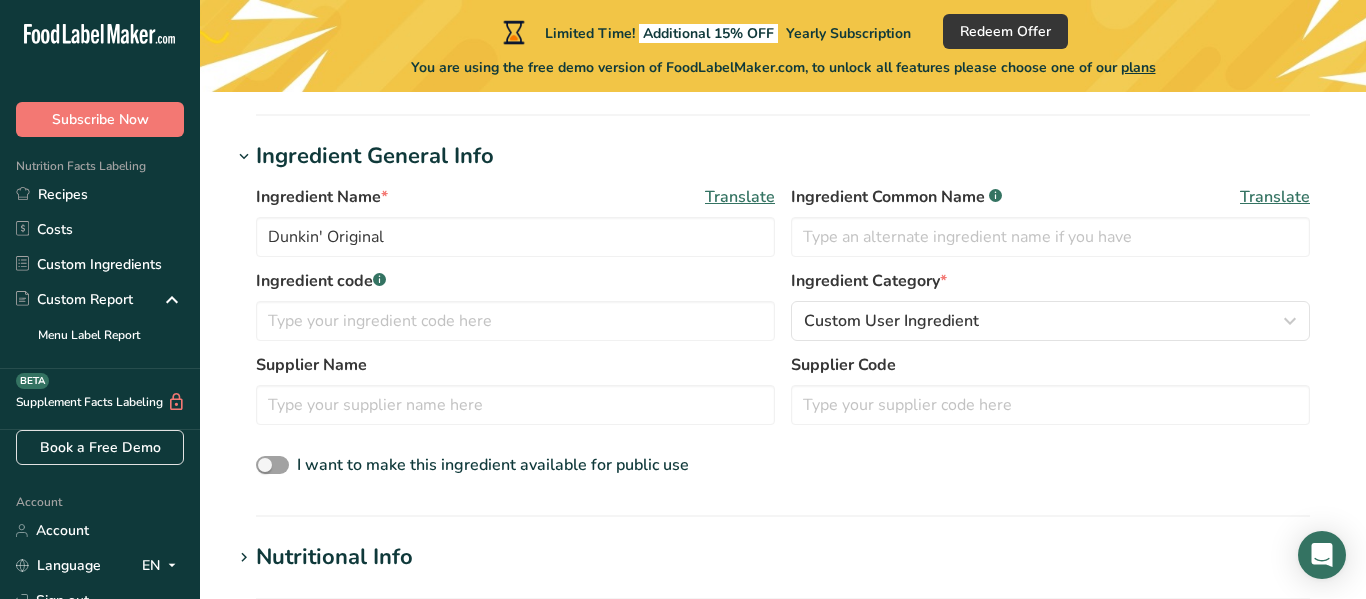 click on "Ingredient Name *
Translate
Dunkin' [PERSON]
Ingredient Common Name
.a-a{fill:#347362;}.b-a{fill:#fff;}
Translate" at bounding box center (783, 227) 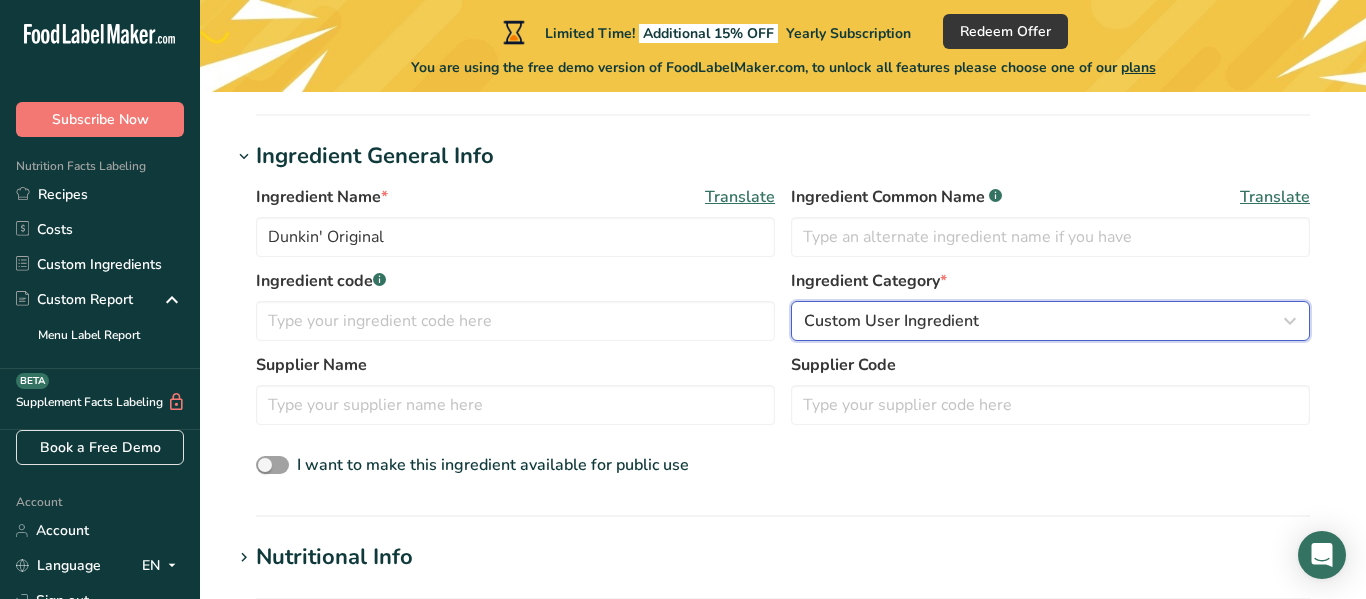 click on "Custom User Ingredient" at bounding box center (1044, 321) 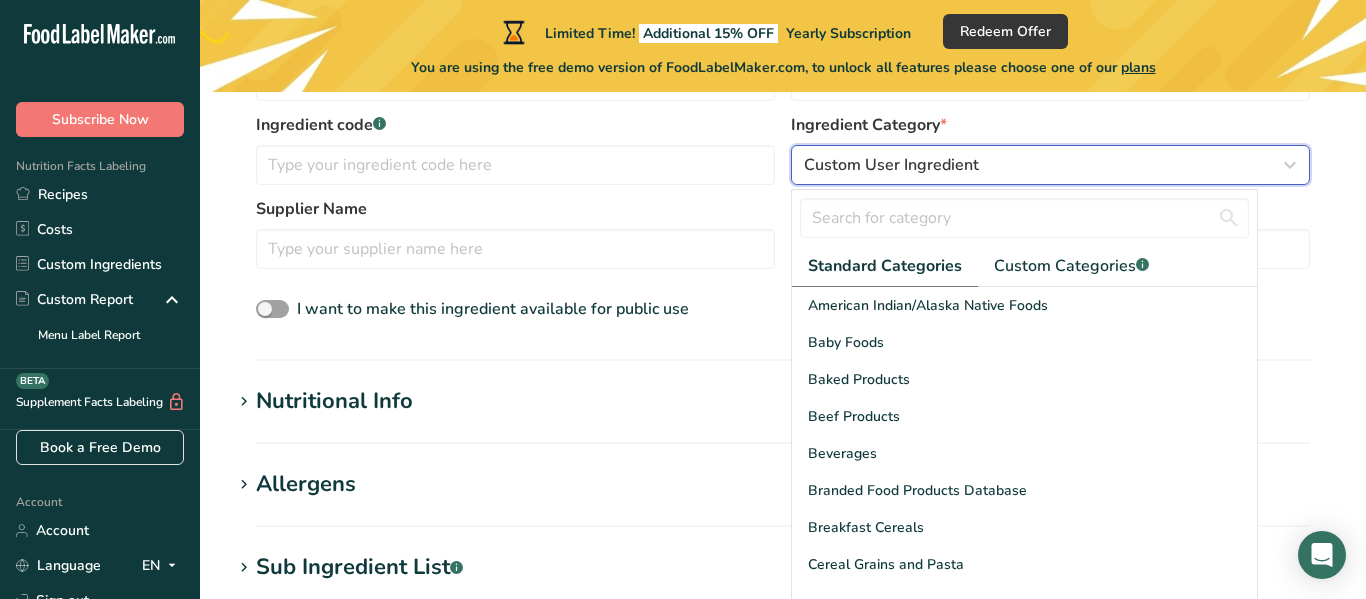 scroll, scrollTop: 403, scrollLeft: 0, axis: vertical 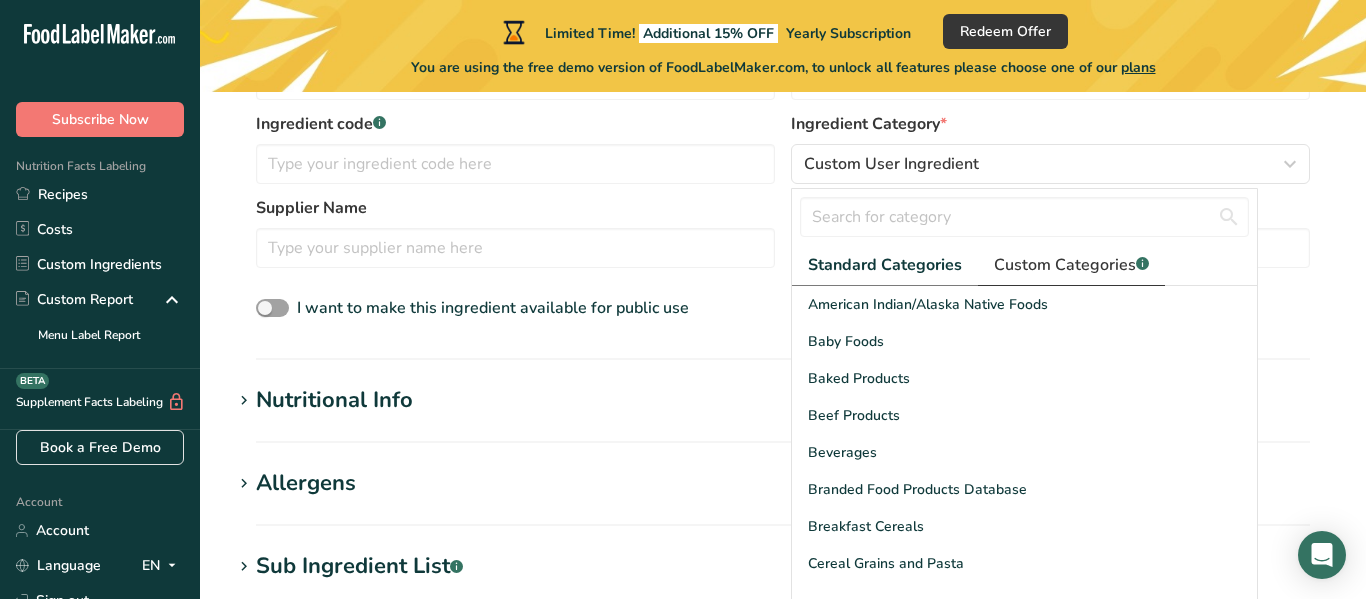 click on "Custom Categories
.a-a{fill:#347362;}.b-a{fill:#fff;}" at bounding box center (1071, 265) 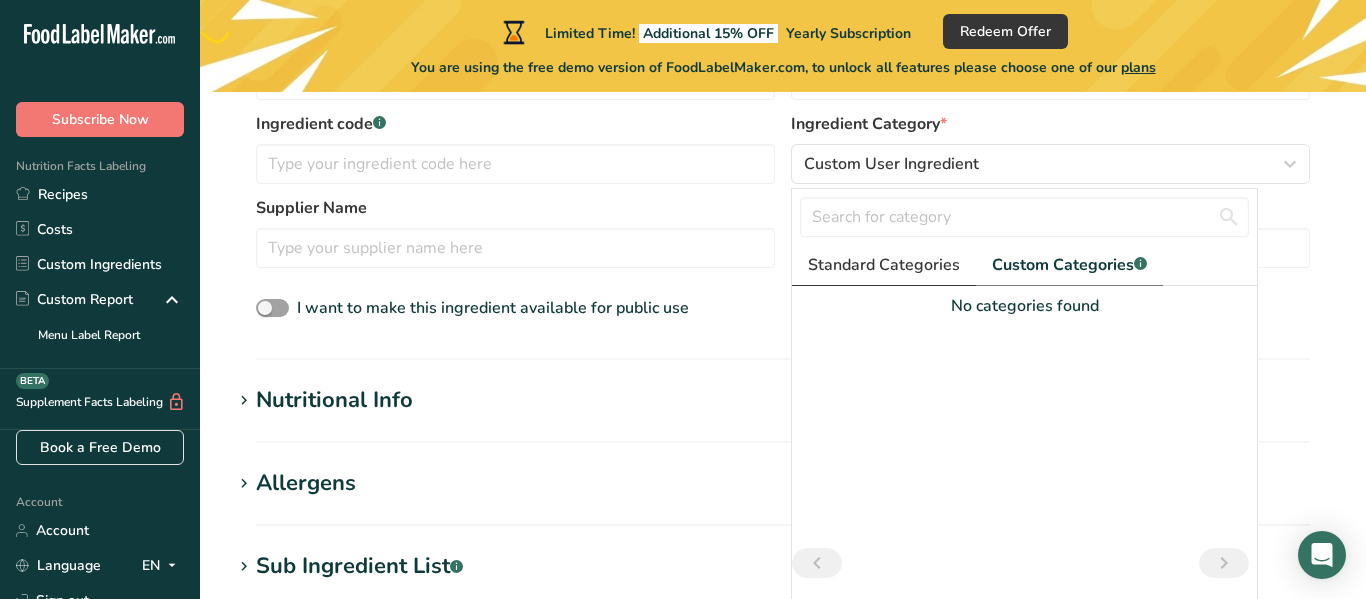 click on "Standard Categories" at bounding box center [884, 265] 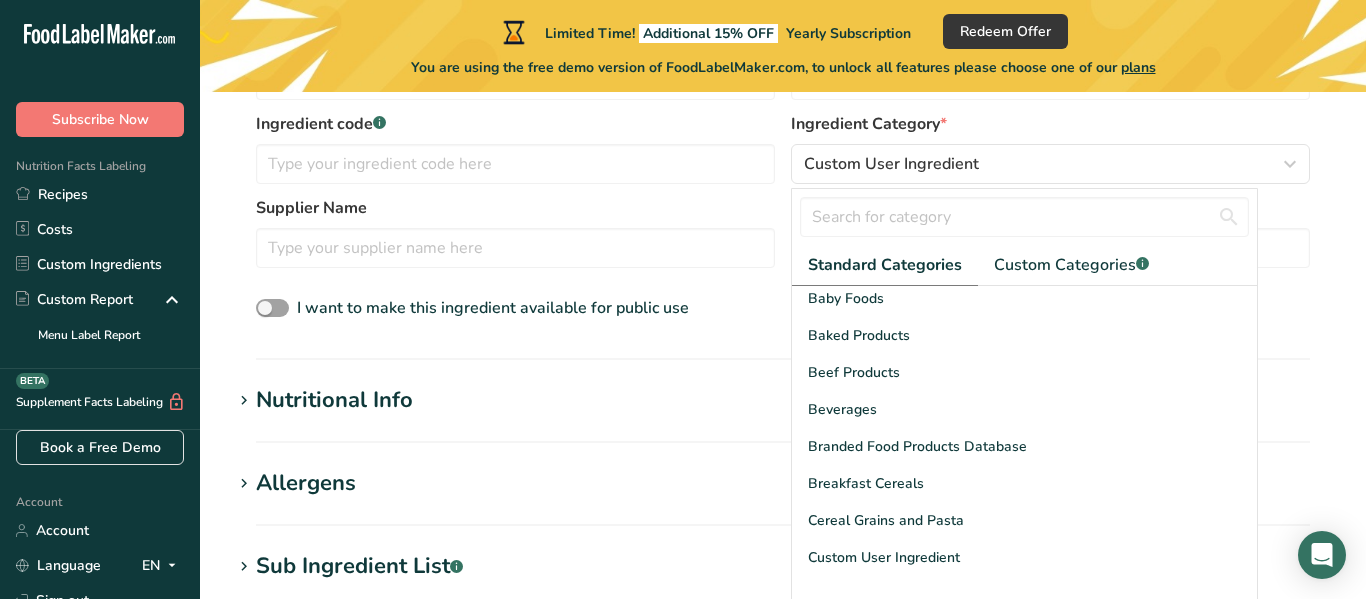 scroll, scrollTop: 63, scrollLeft: 0, axis: vertical 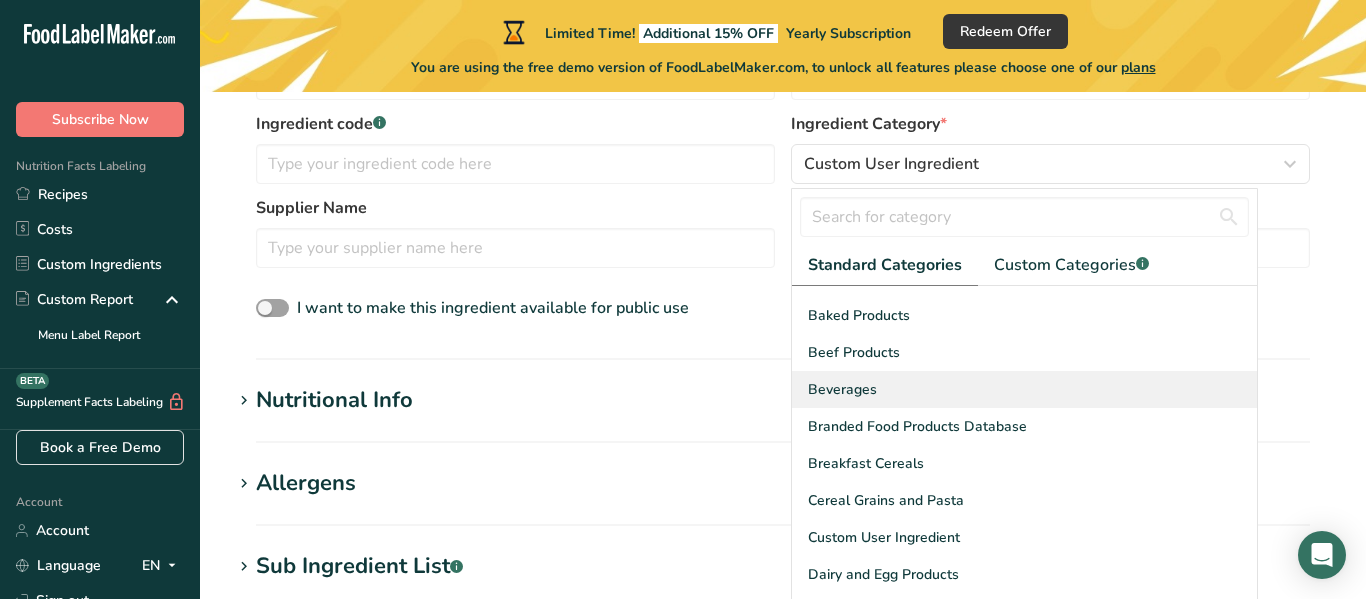 click on "Beverages" at bounding box center [1024, 389] 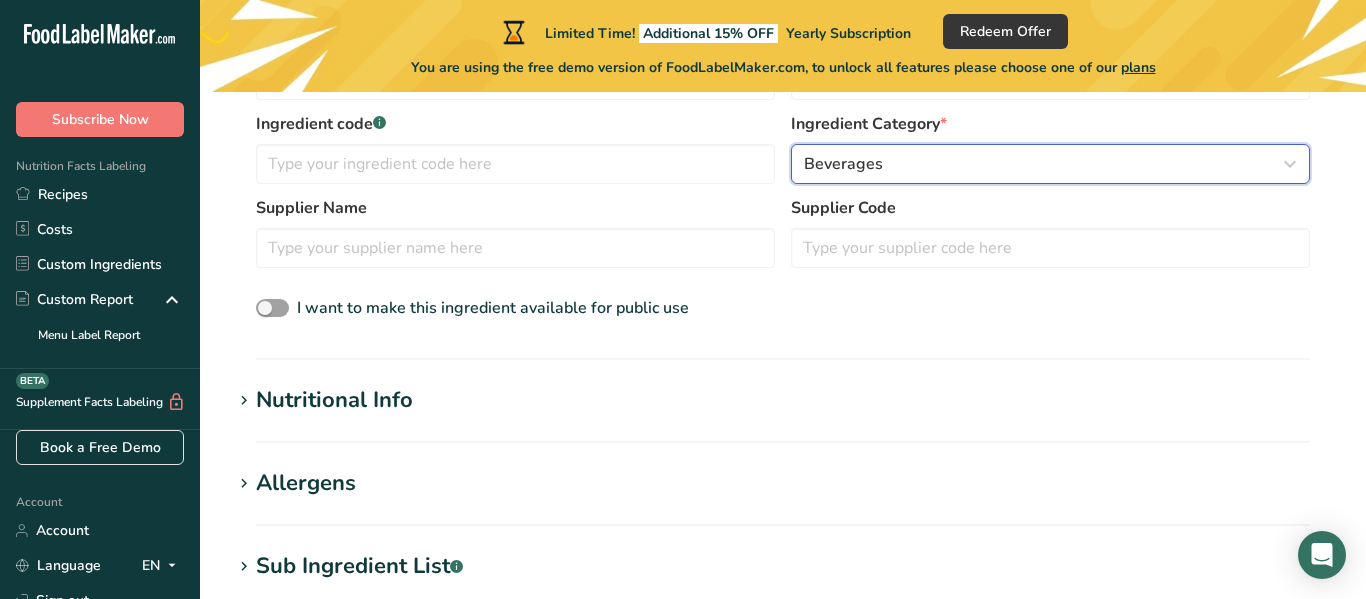 click on "Beverages" at bounding box center (1050, 164) 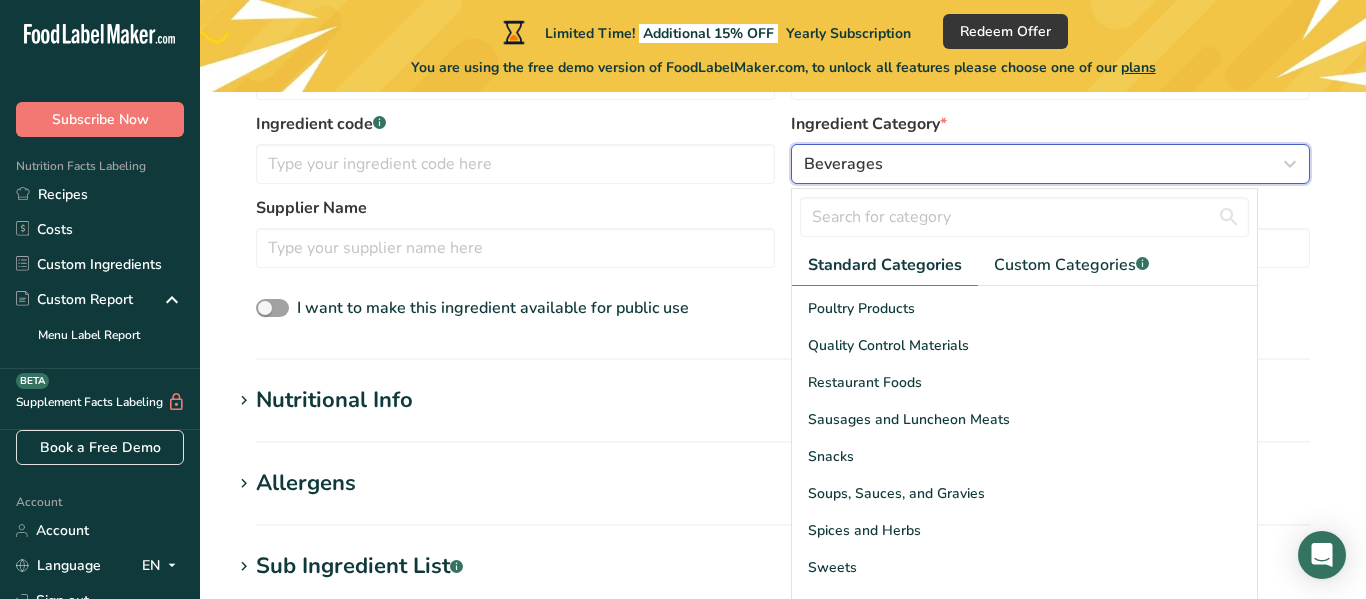 scroll, scrollTop: 773, scrollLeft: 0, axis: vertical 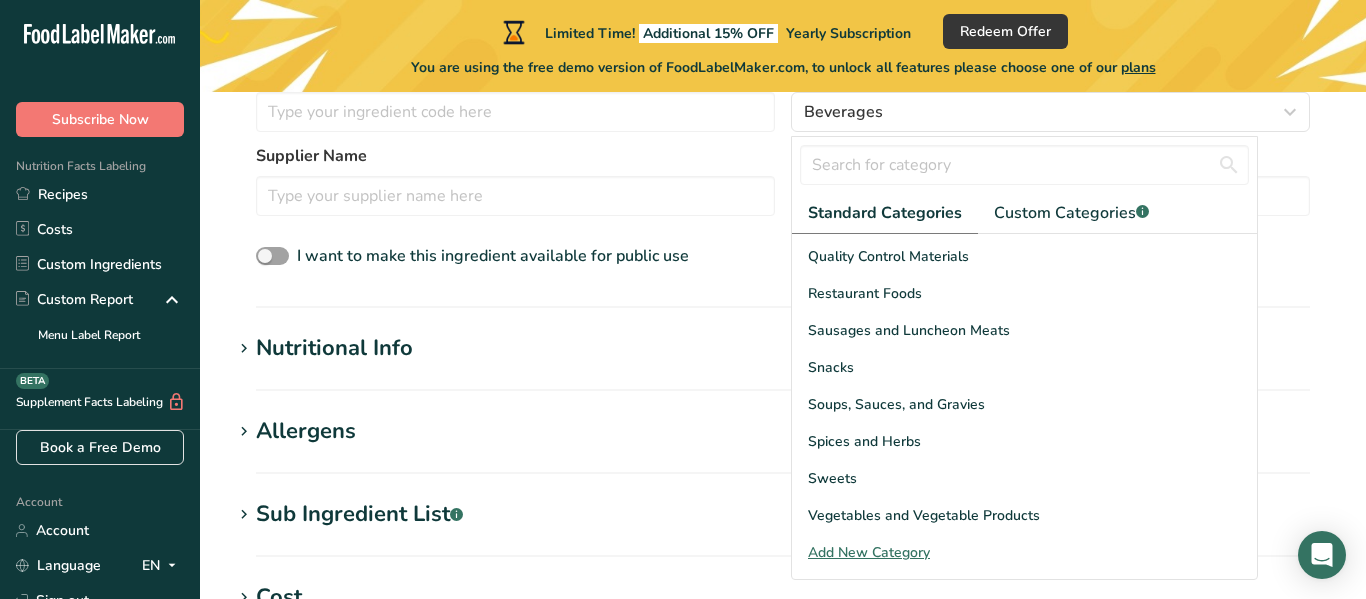 click on "Add New Category" at bounding box center (1024, 552) 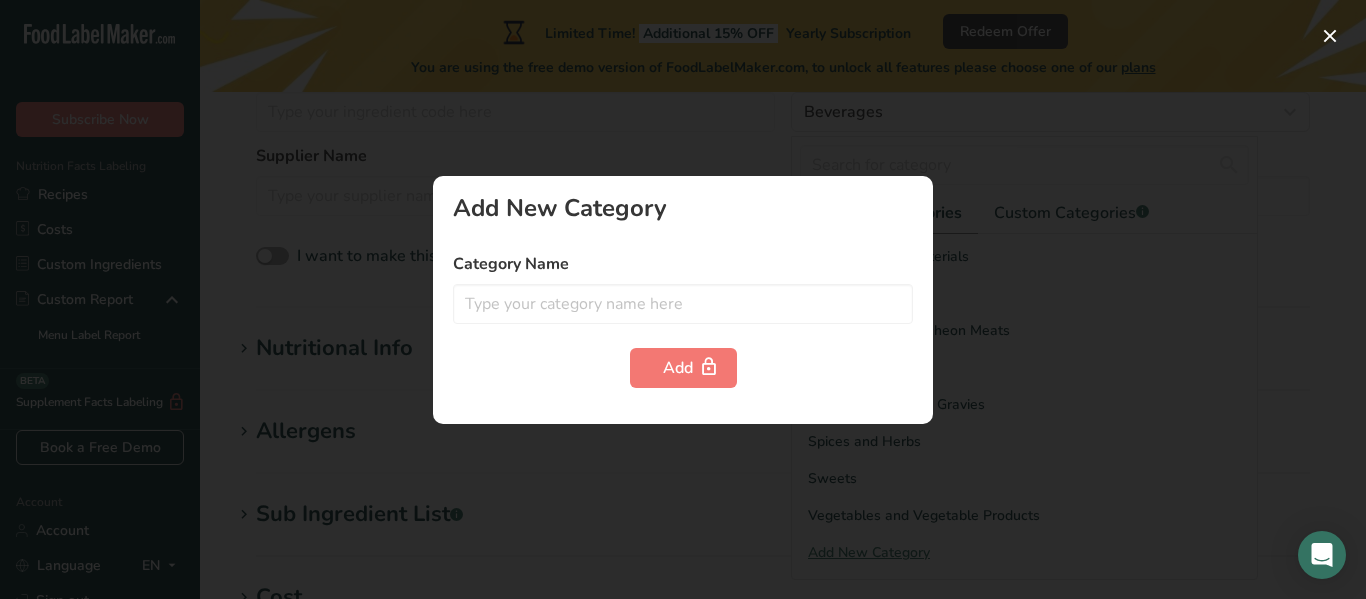 click at bounding box center [683, 299] 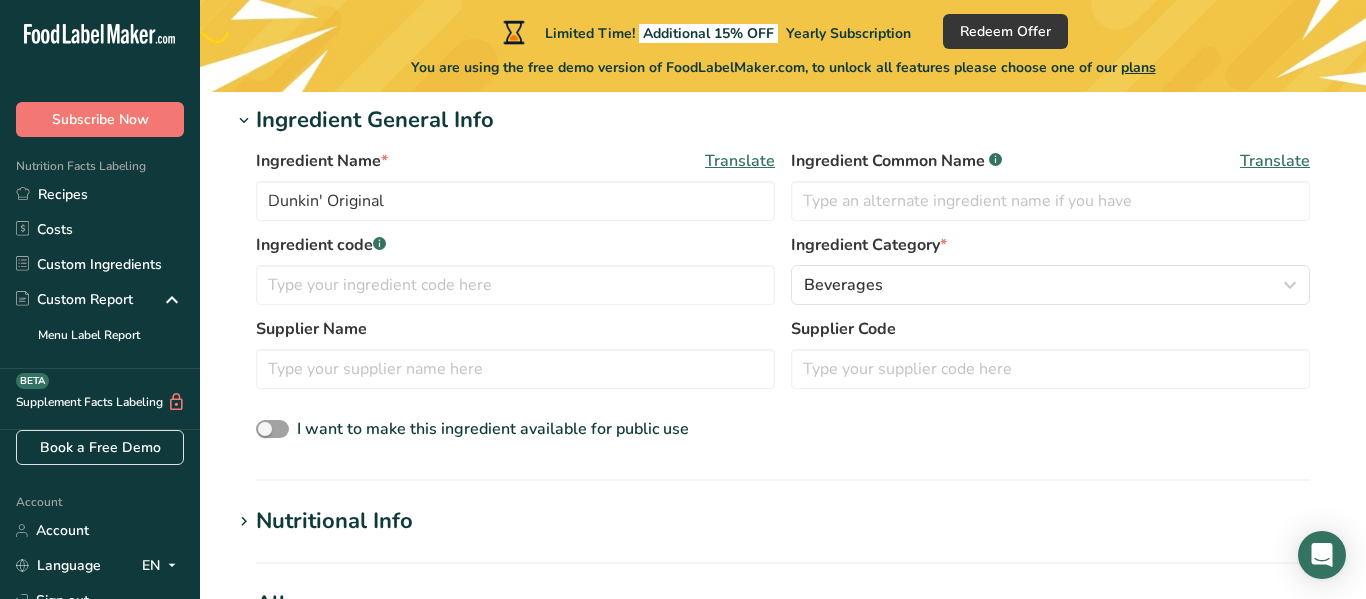 scroll, scrollTop: 272, scrollLeft: 0, axis: vertical 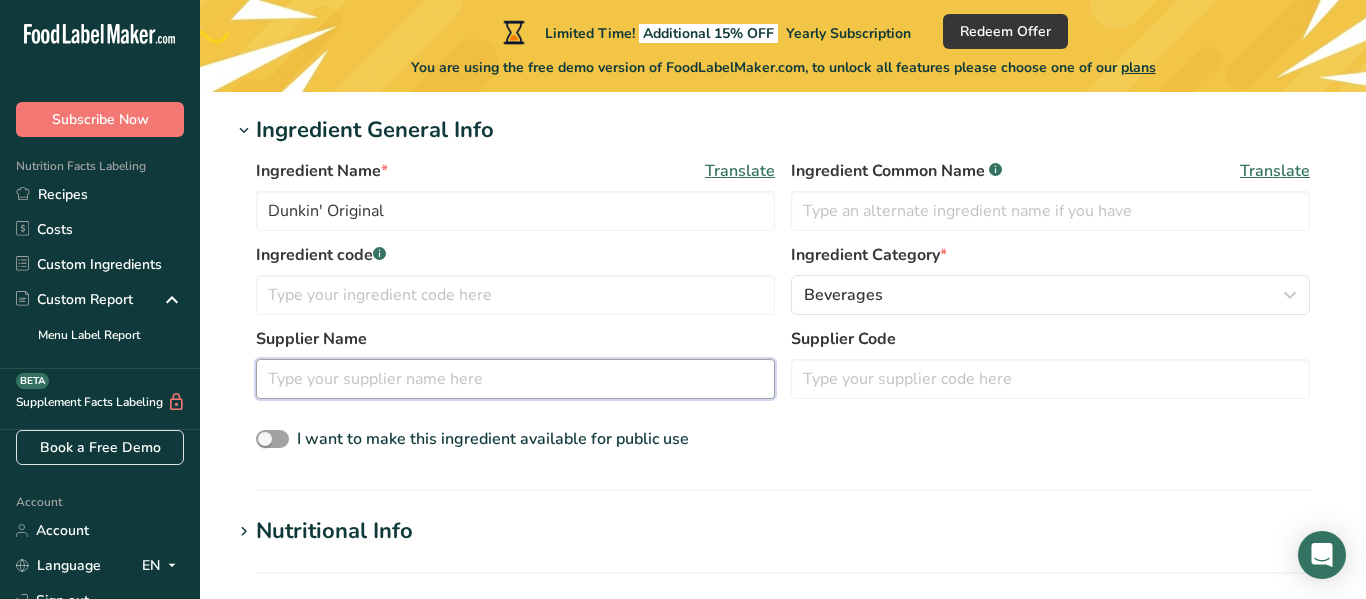 click at bounding box center [515, 379] 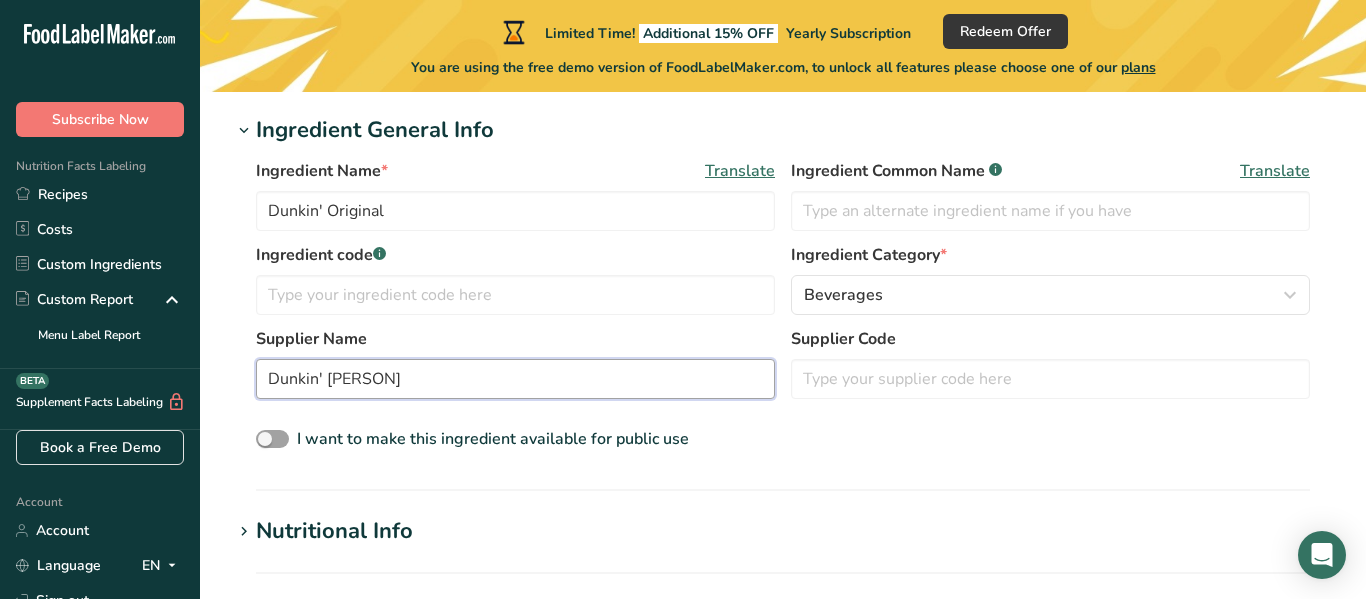 type on "Dunkin' [PERSON]" 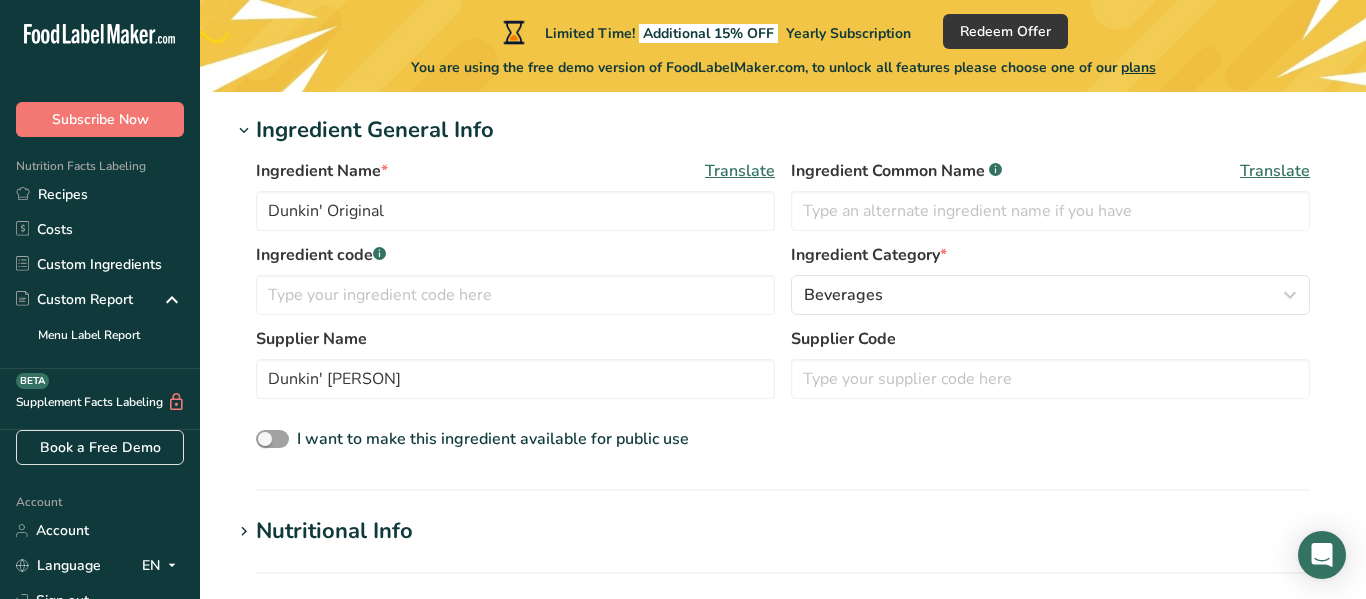 click on "Nutritional Info" at bounding box center (783, 531) 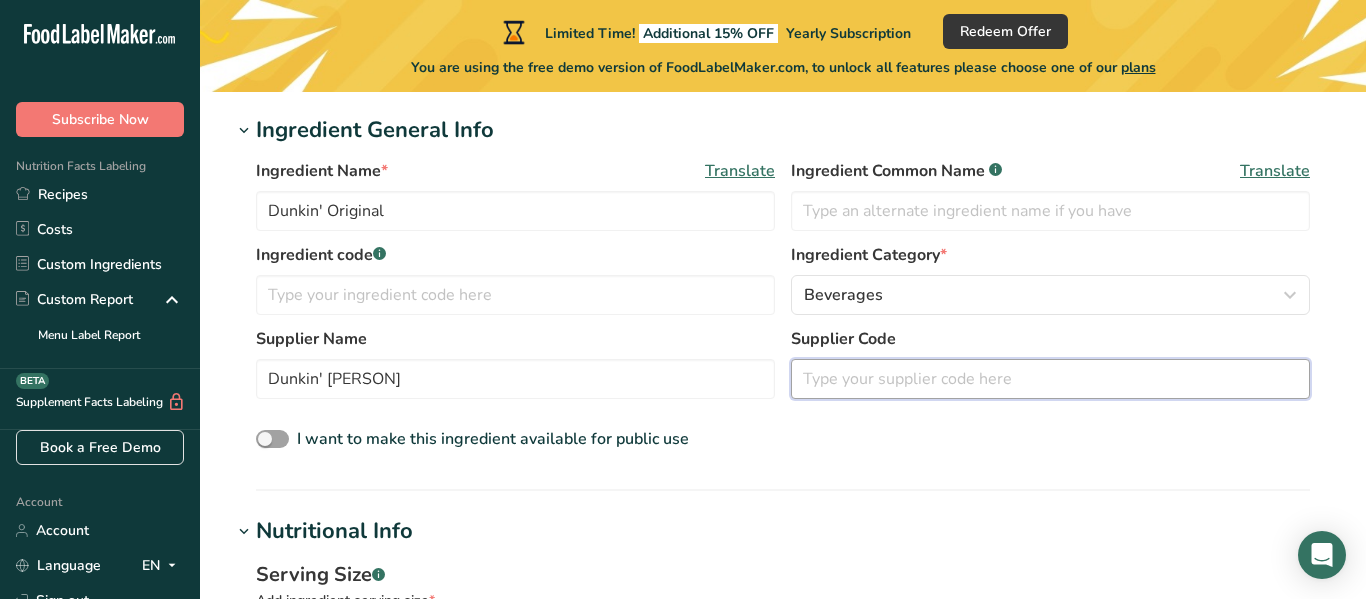 click at bounding box center [1050, 379] 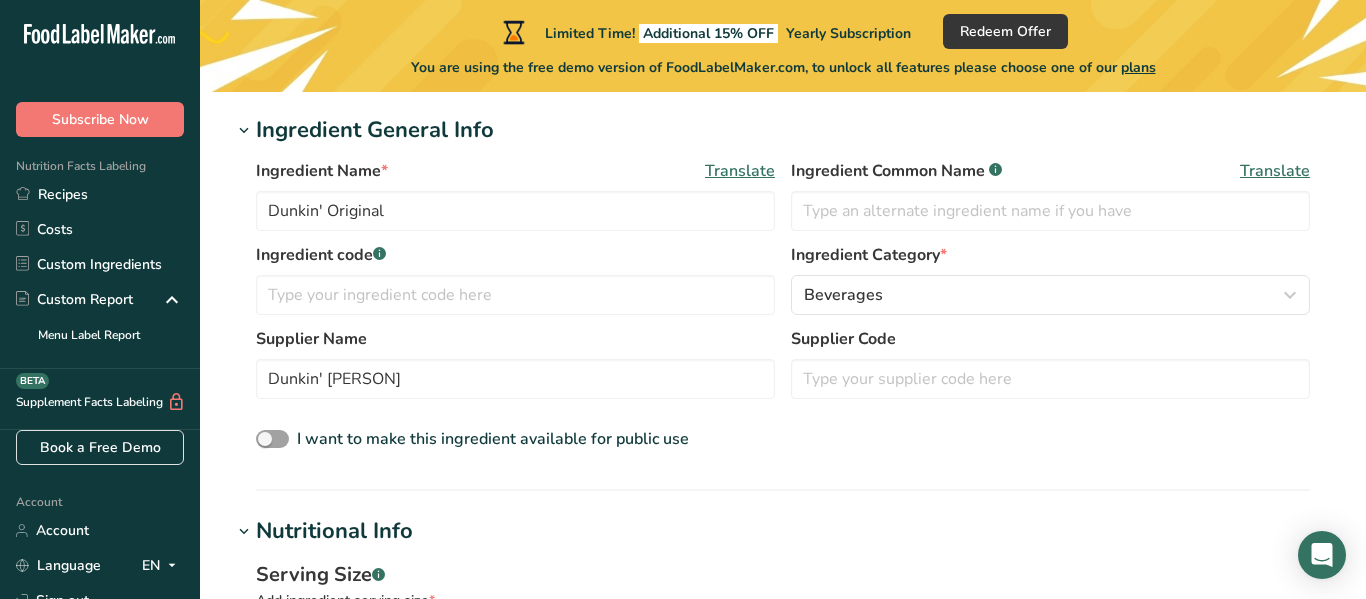 click on "Ingredient Name *
Translate
Dunkin' [PERSON]
Ingredient Common Name
.a-a{fill:#347362;}.b-a{fill:#fff;}.a-a{fill:#347362;}.b-a{fill:#fff;}
Translate
Ingredient code
.a-a{fill:#347362;}.b-a{fill:#fff;}
Ingredient Category *
Beverages
Standard Categories
Custom Categories
.a-a{fill:#347362;}.b-a{fill:#fff;}
American Indian/Alaska Native Foods
Baby Foods
Baked Products
Beef Products
Beverages
Branded Food Products Database
Breakfast Cereals
Cereal Grains and Pasta
Custom User Ingredient" at bounding box center [783, 306] 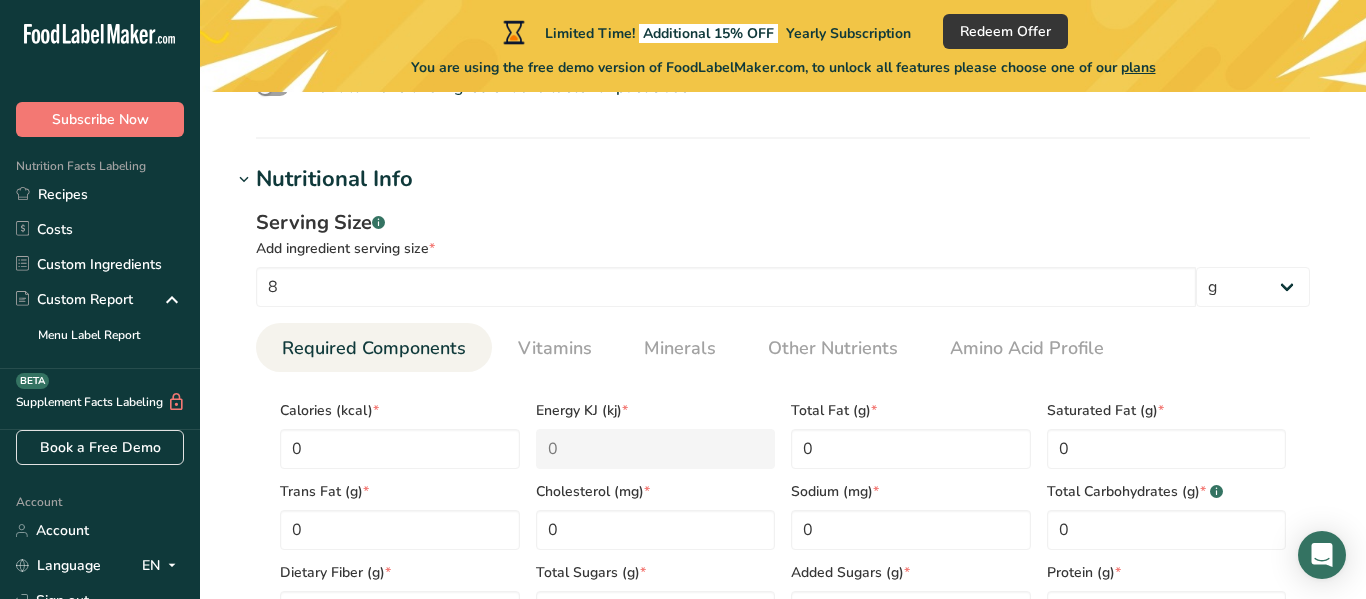 scroll, scrollTop: 649, scrollLeft: 0, axis: vertical 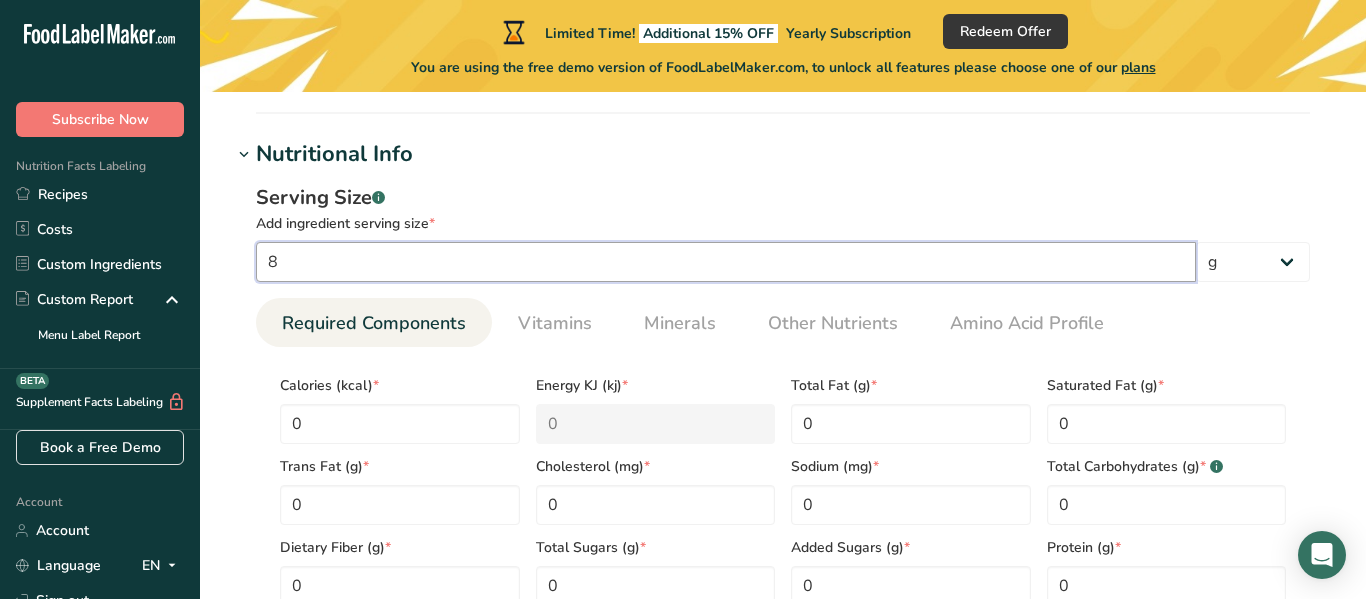 click on "8" at bounding box center (726, 262) 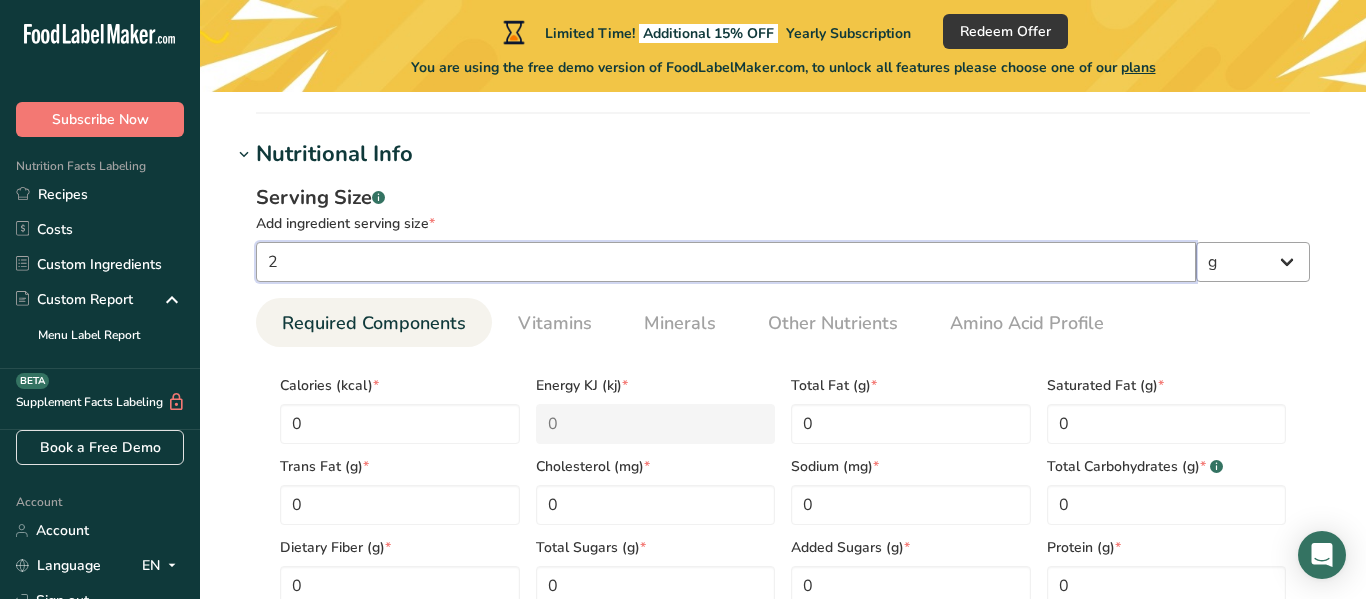 type on "2" 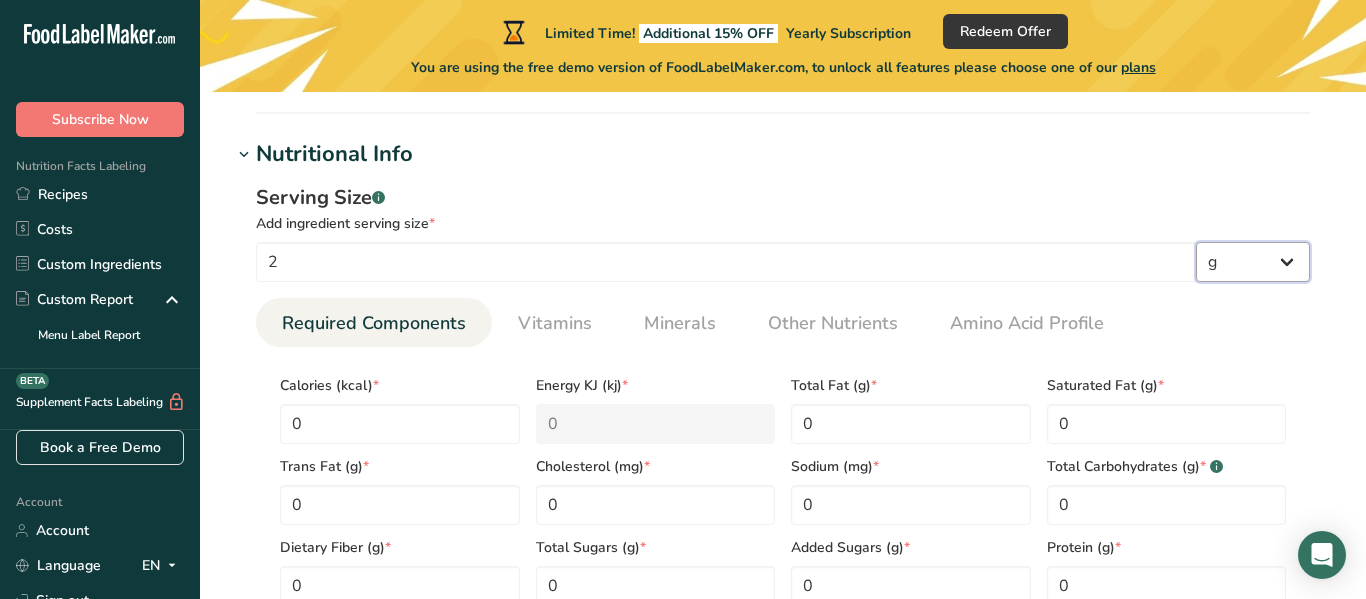 click on "g
kg
mg
mcg
lb
oz
l
mL
fl oz
tbsp
tsp
cup
qt
gallon" at bounding box center (1253, 262) 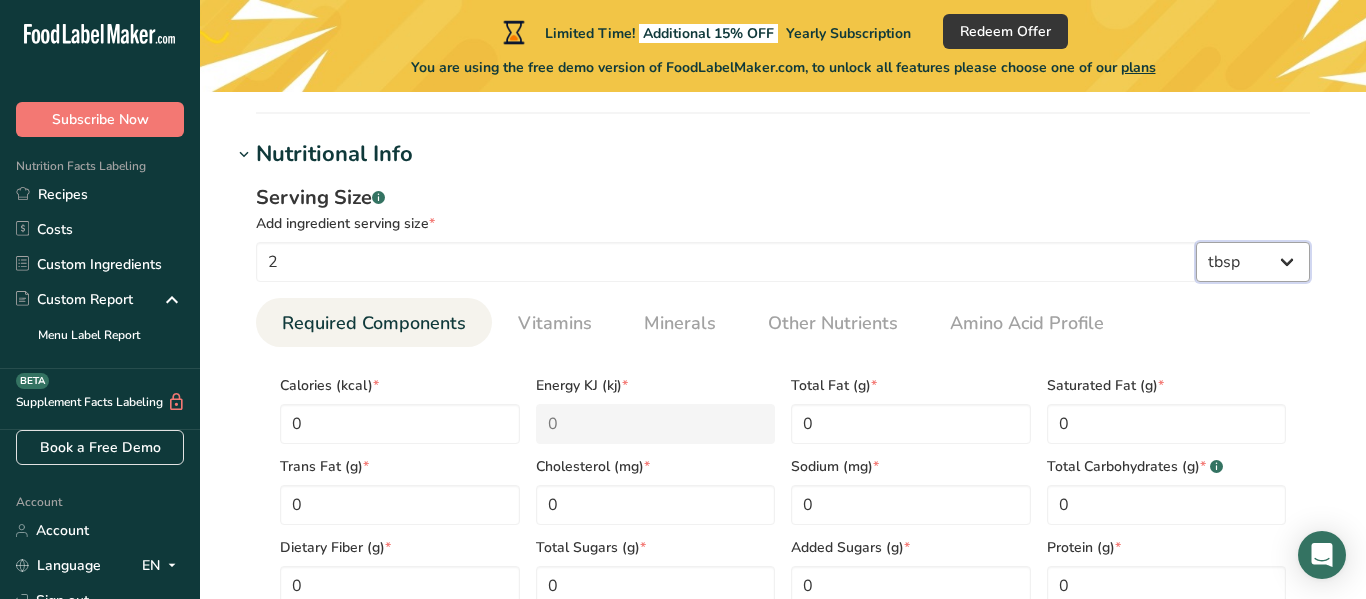 click on "g
kg
mg
mcg
lb
oz
l
mL
fl oz
tbsp
tsp
cup
qt
gallon" at bounding box center [1253, 262] 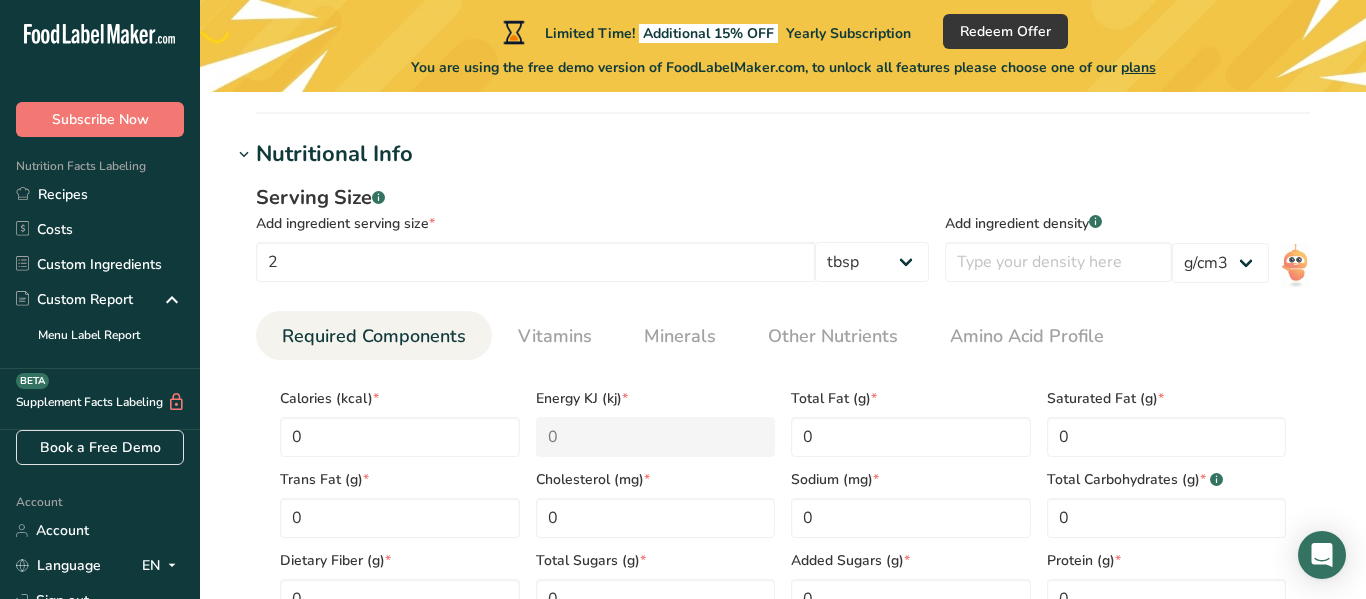 click on "Nutritional Info" at bounding box center (783, 154) 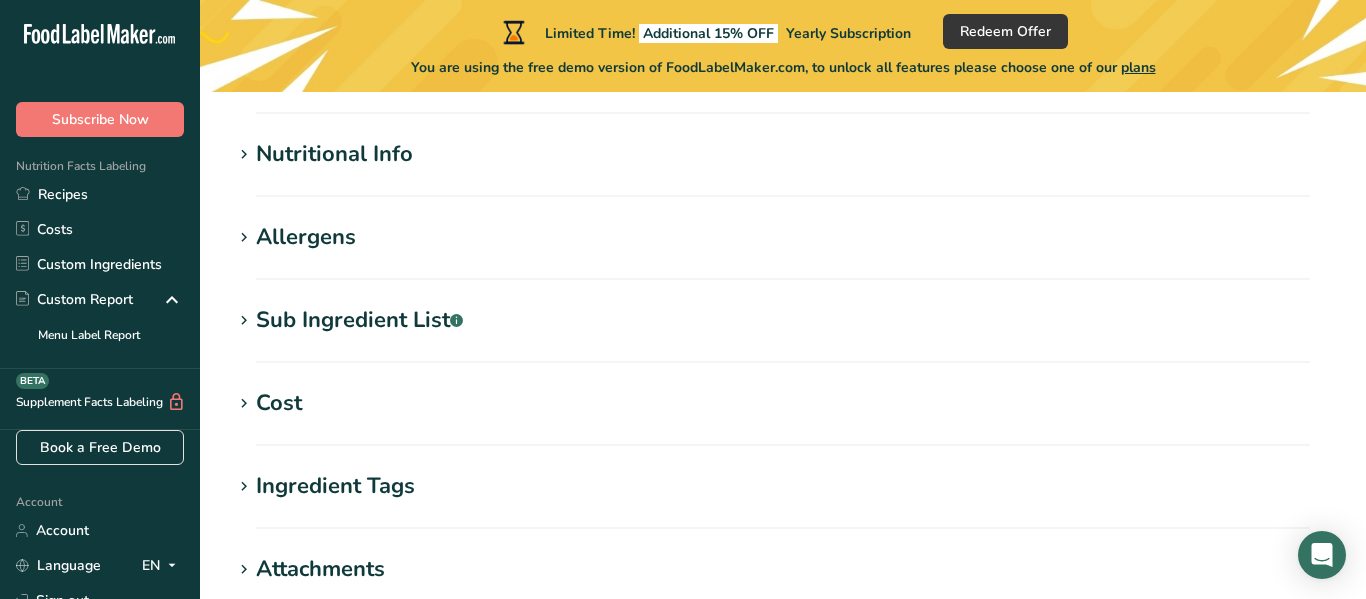 click on "Nutritional Info" at bounding box center [334, 154] 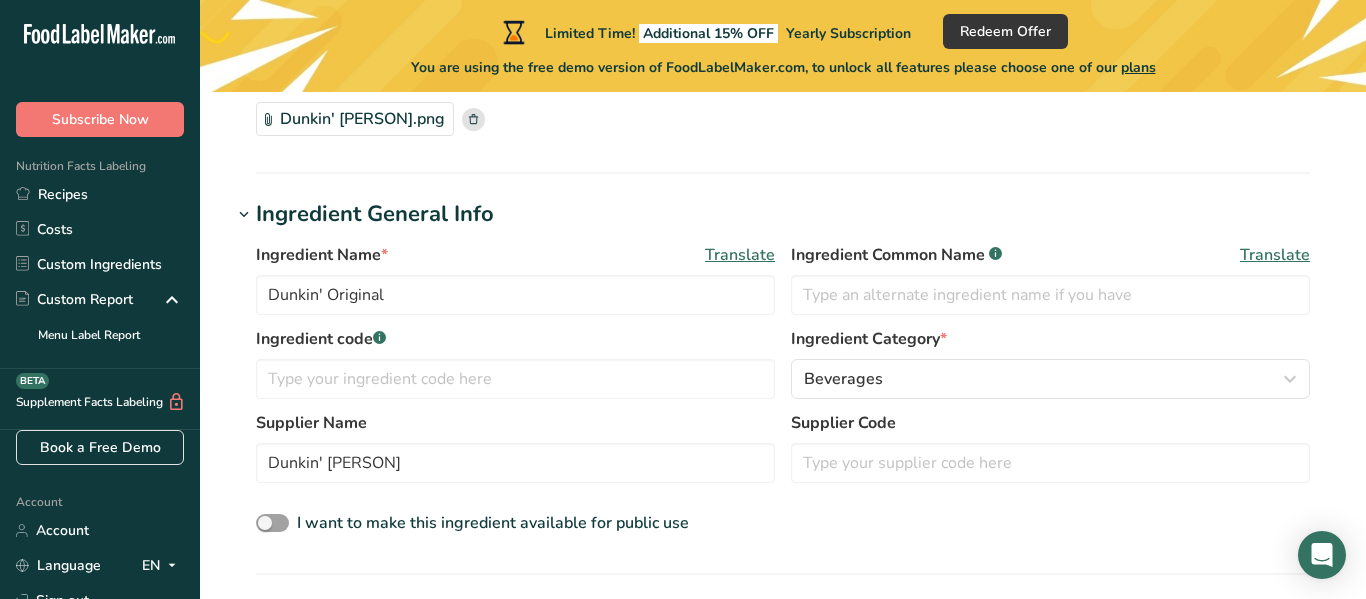 scroll, scrollTop: 186, scrollLeft: 0, axis: vertical 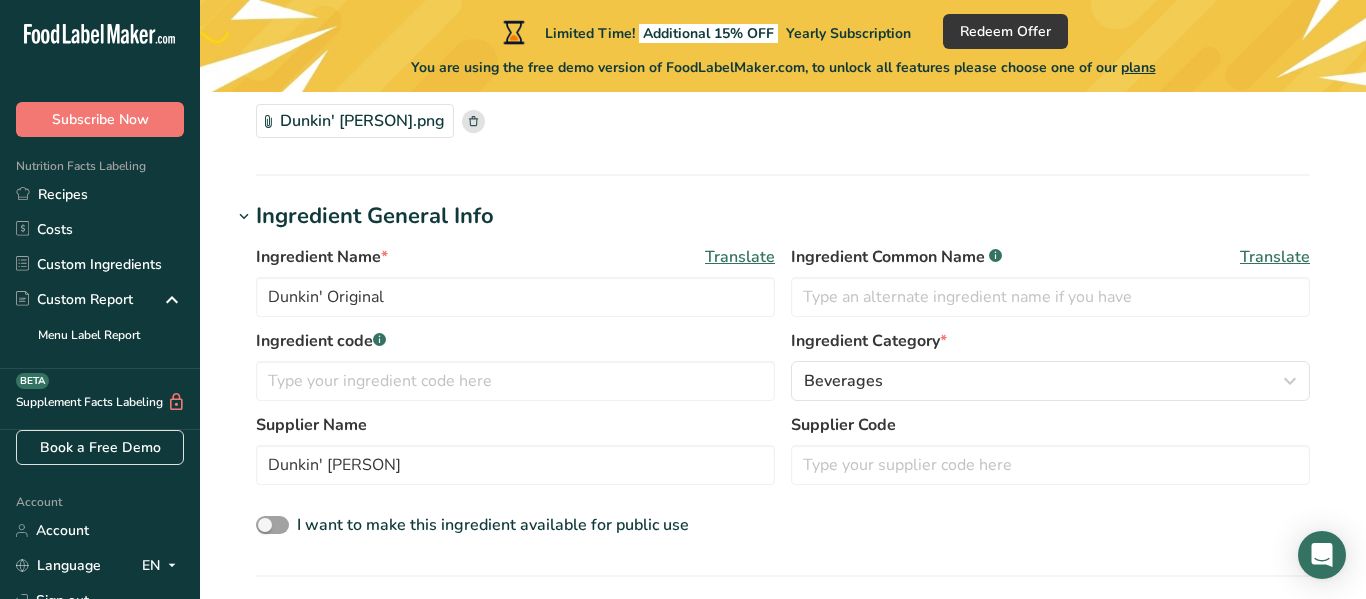 click at bounding box center [244, 217] 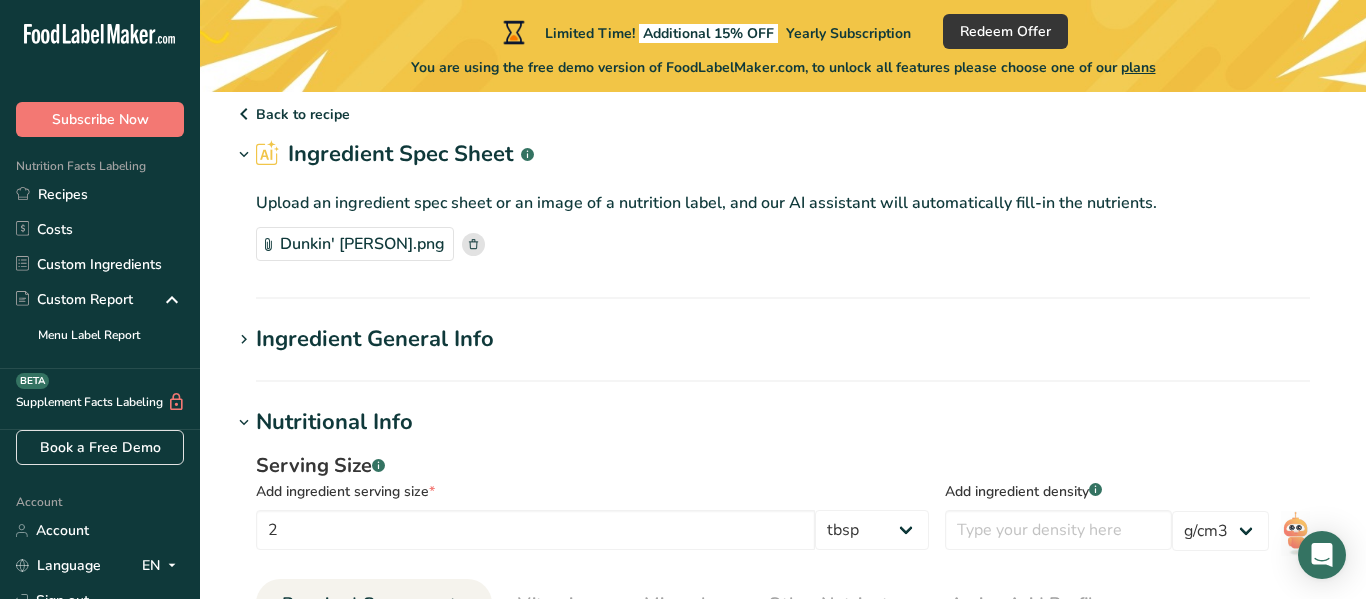 scroll, scrollTop: 37, scrollLeft: 0, axis: vertical 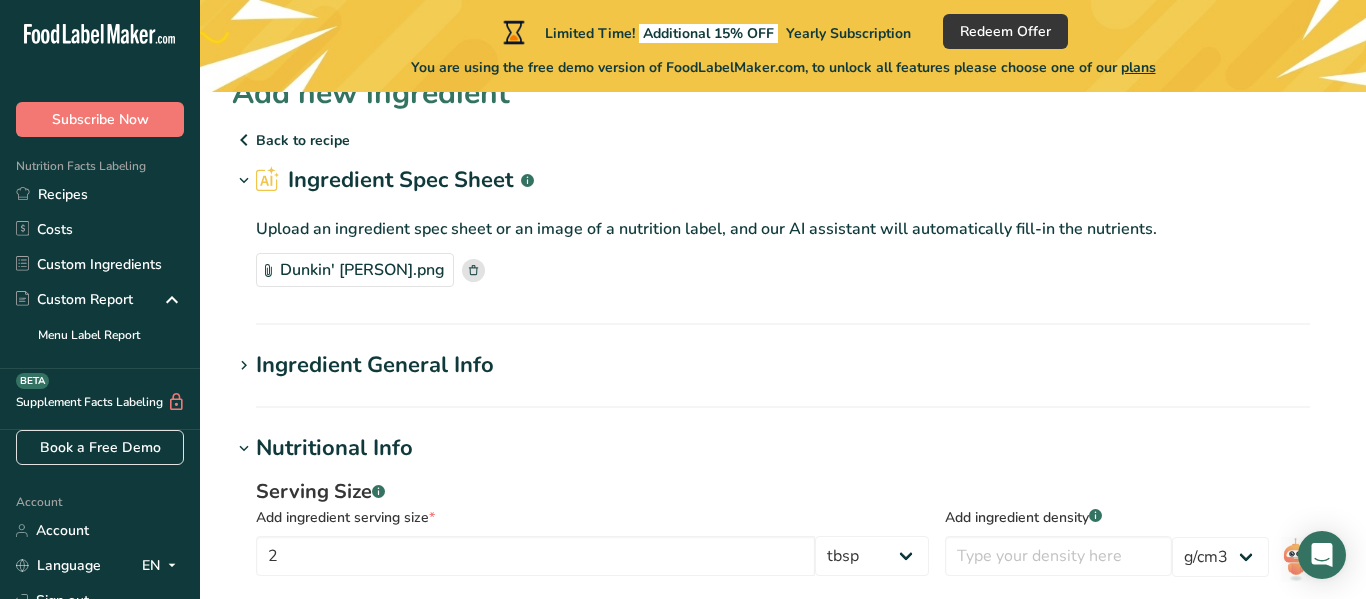 click at bounding box center (244, 181) 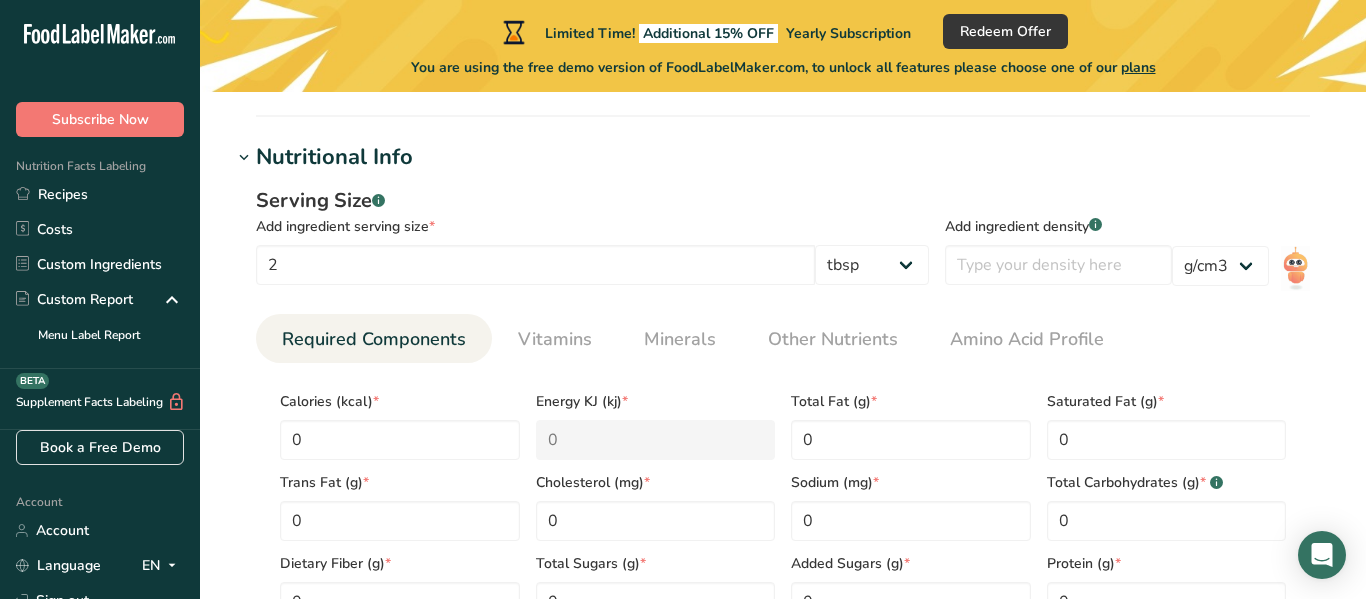 scroll, scrollTop: 191, scrollLeft: 0, axis: vertical 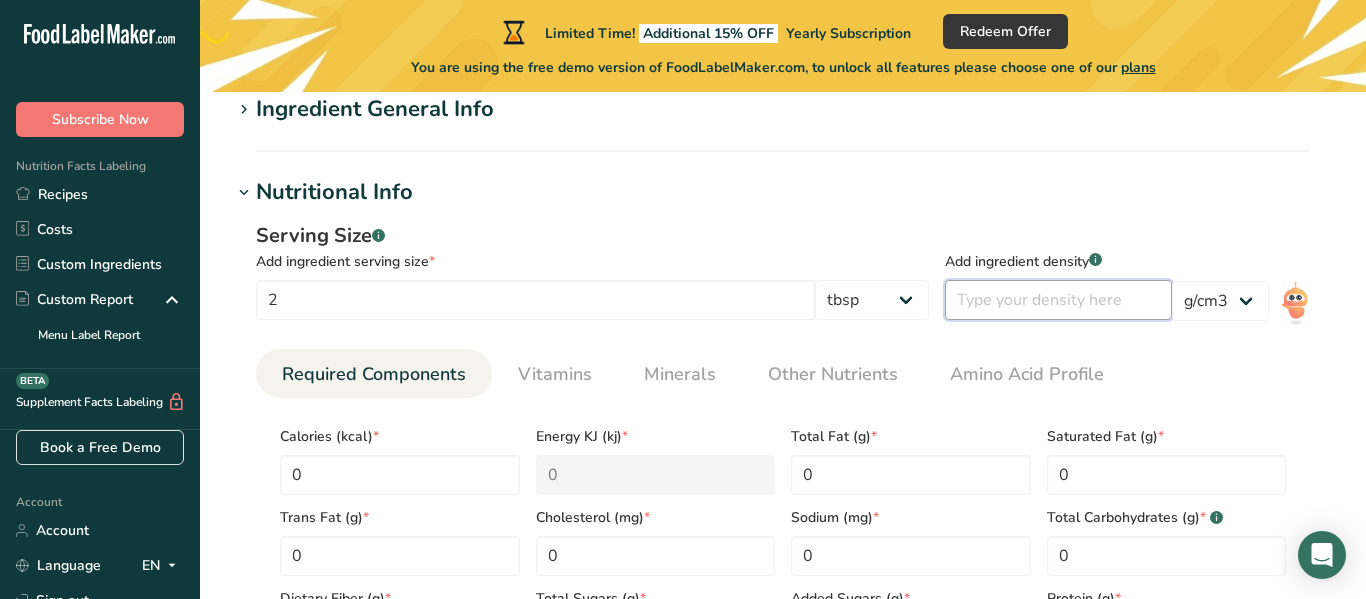 click at bounding box center [1058, 300] 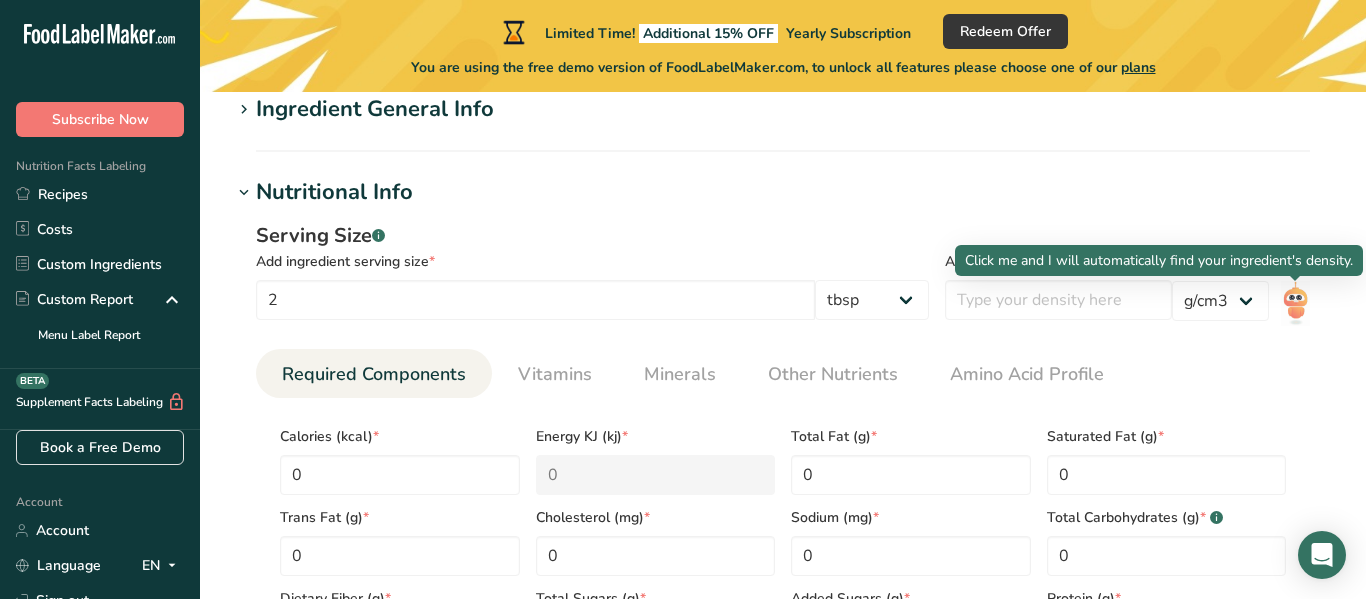 click at bounding box center [1295, 303] 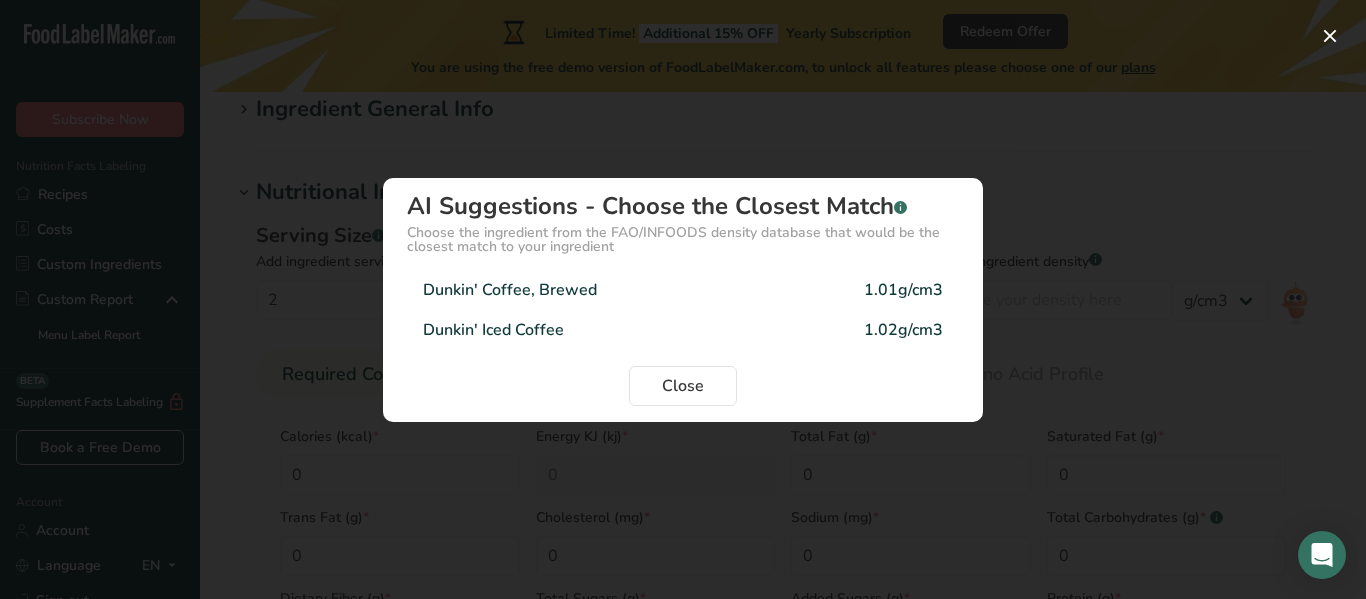 click on "Dunkin' Coffee, Brewed   1.01g/cm3" at bounding box center (683, 290) 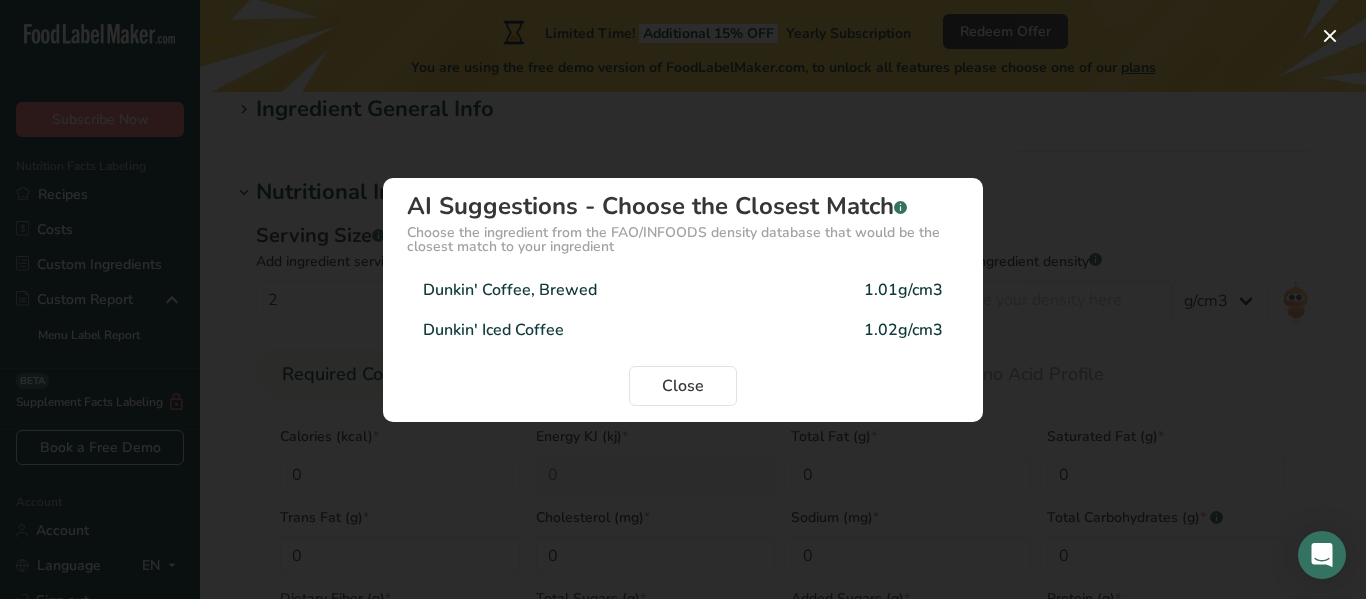 type on "1.01" 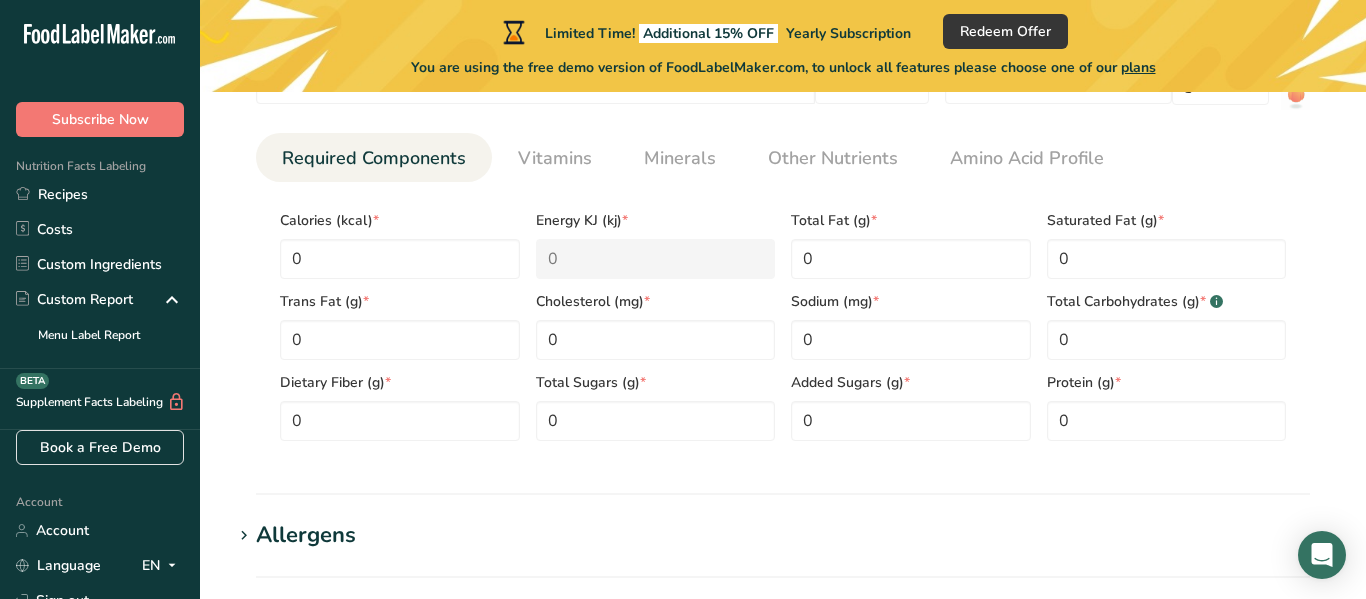 scroll, scrollTop: 421, scrollLeft: 0, axis: vertical 